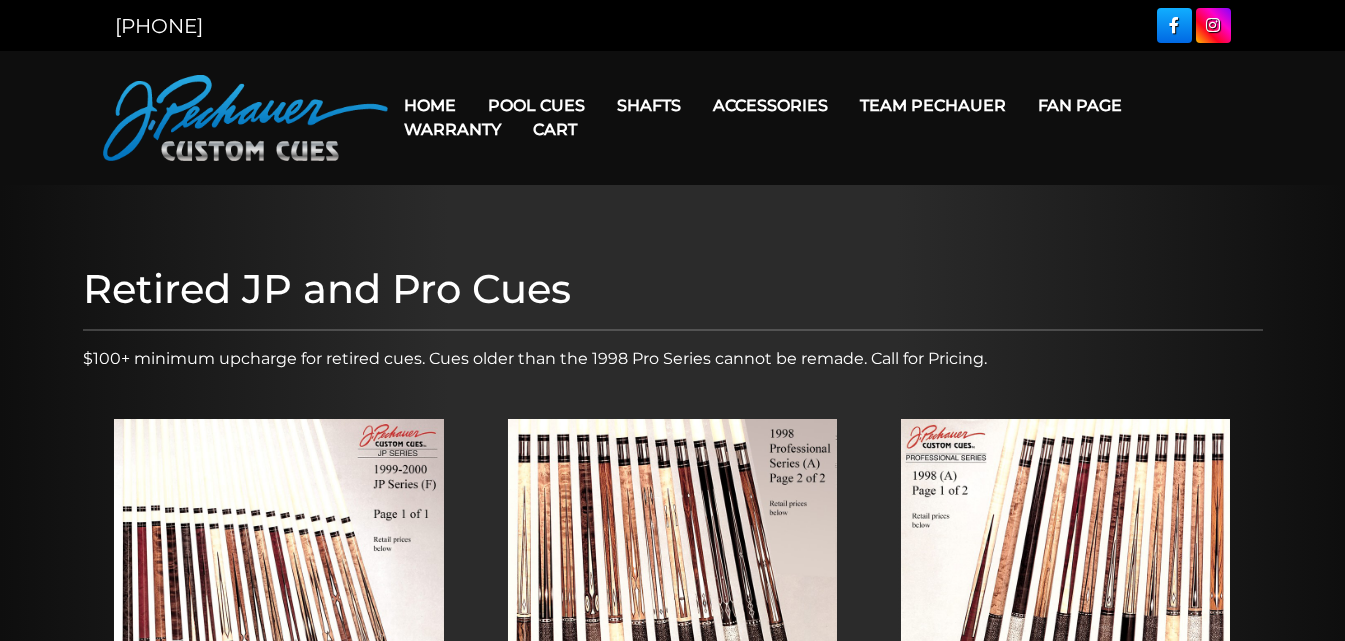 scroll, scrollTop: 351, scrollLeft: 0, axis: vertical 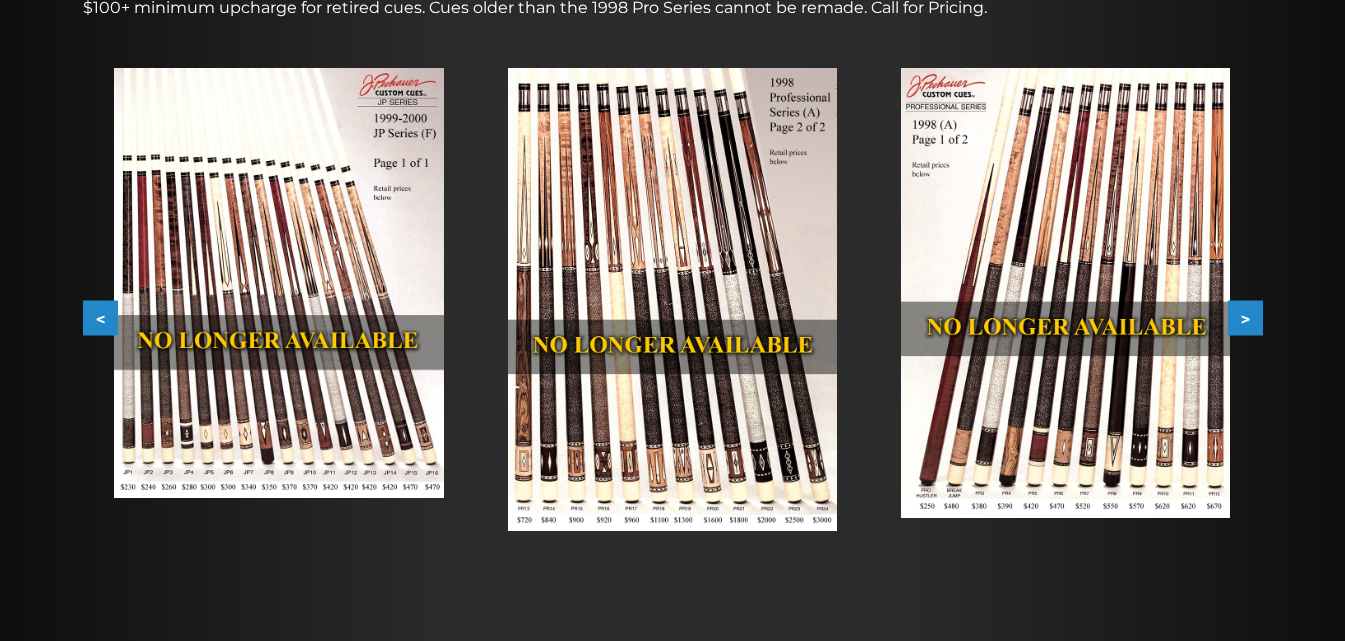 click on "<" at bounding box center [100, 318] 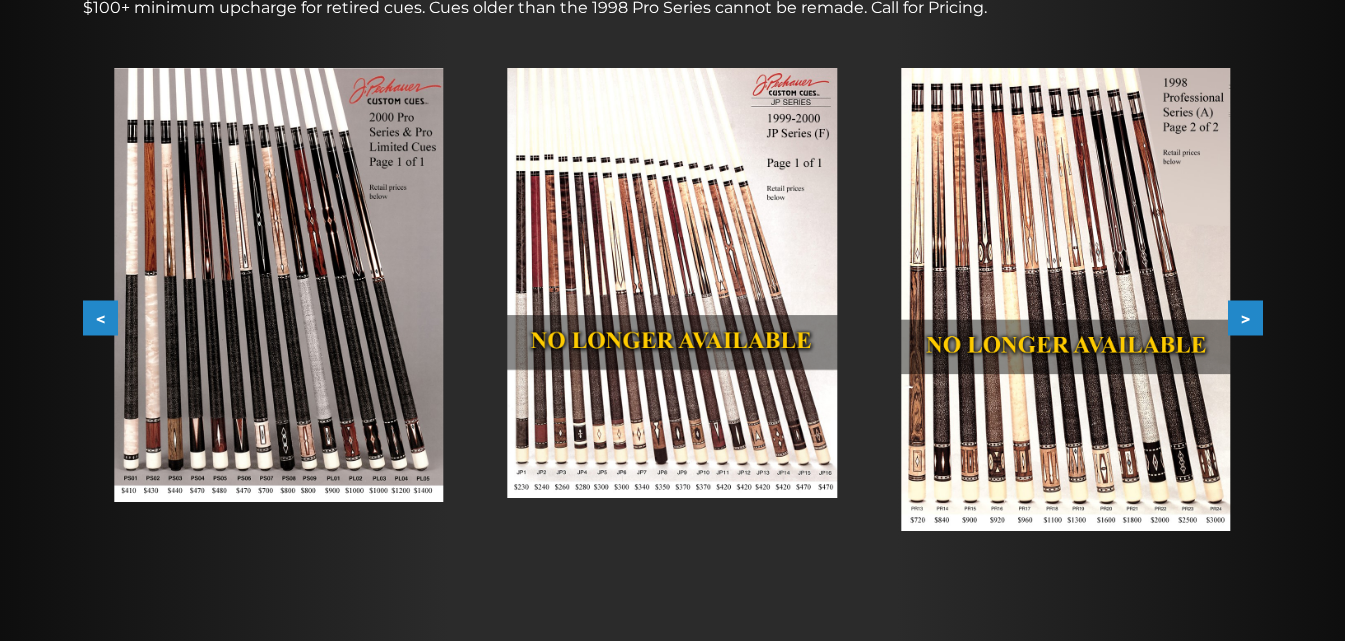 click on "<" at bounding box center [100, 318] 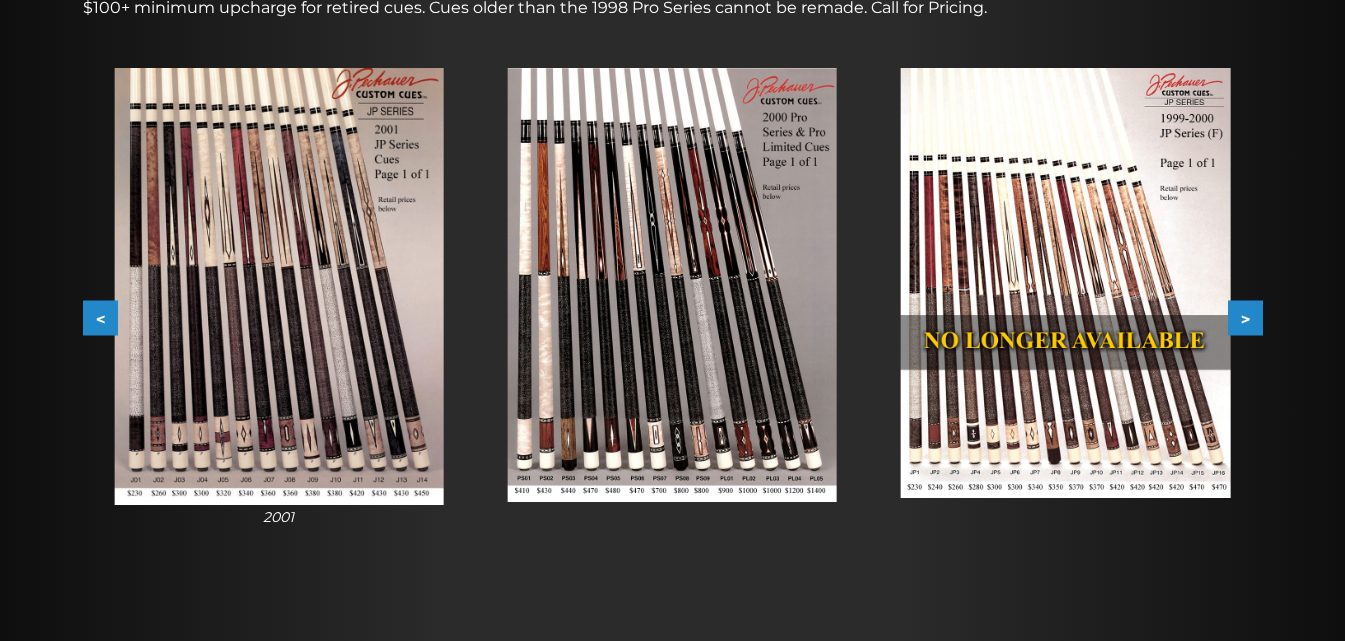 click on "<" at bounding box center [100, 318] 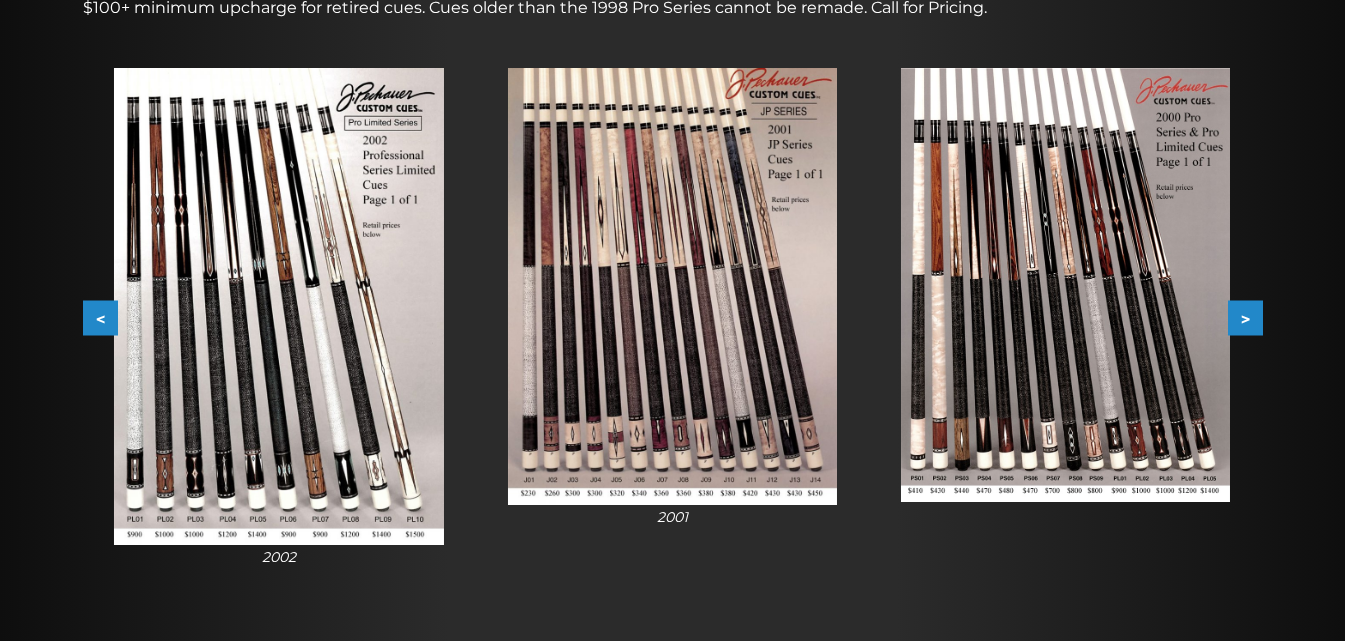 click on "<" at bounding box center (100, 318) 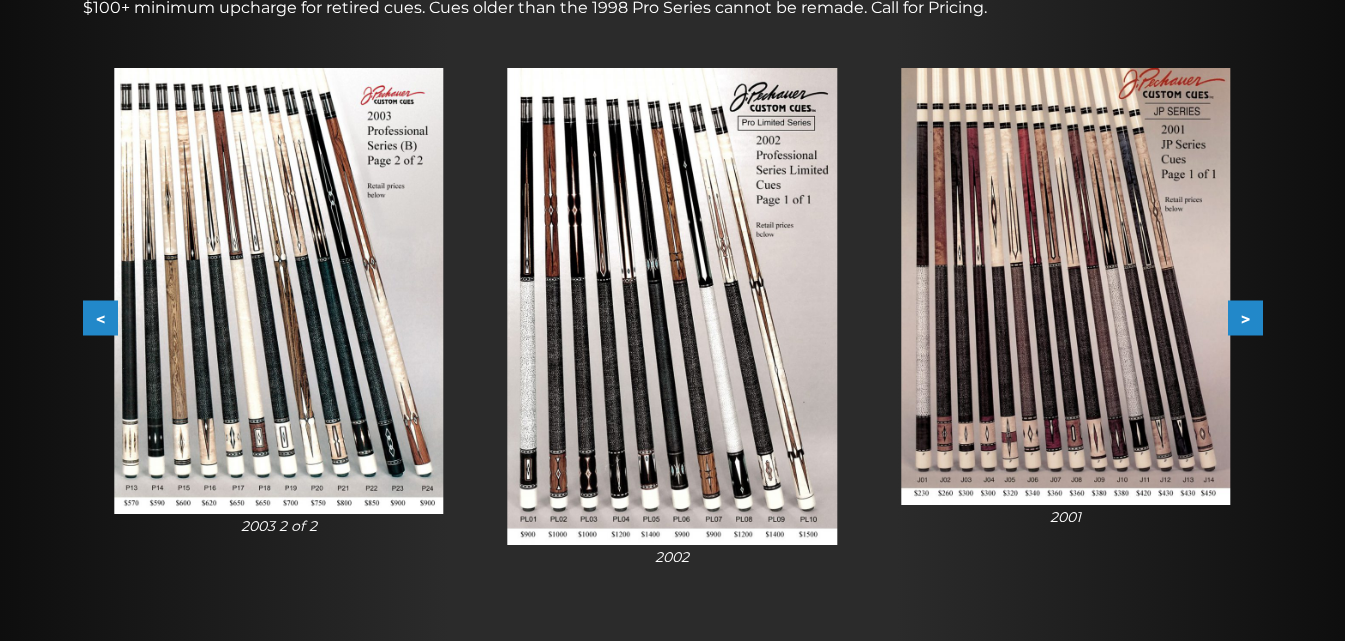 click on "<" at bounding box center (100, 318) 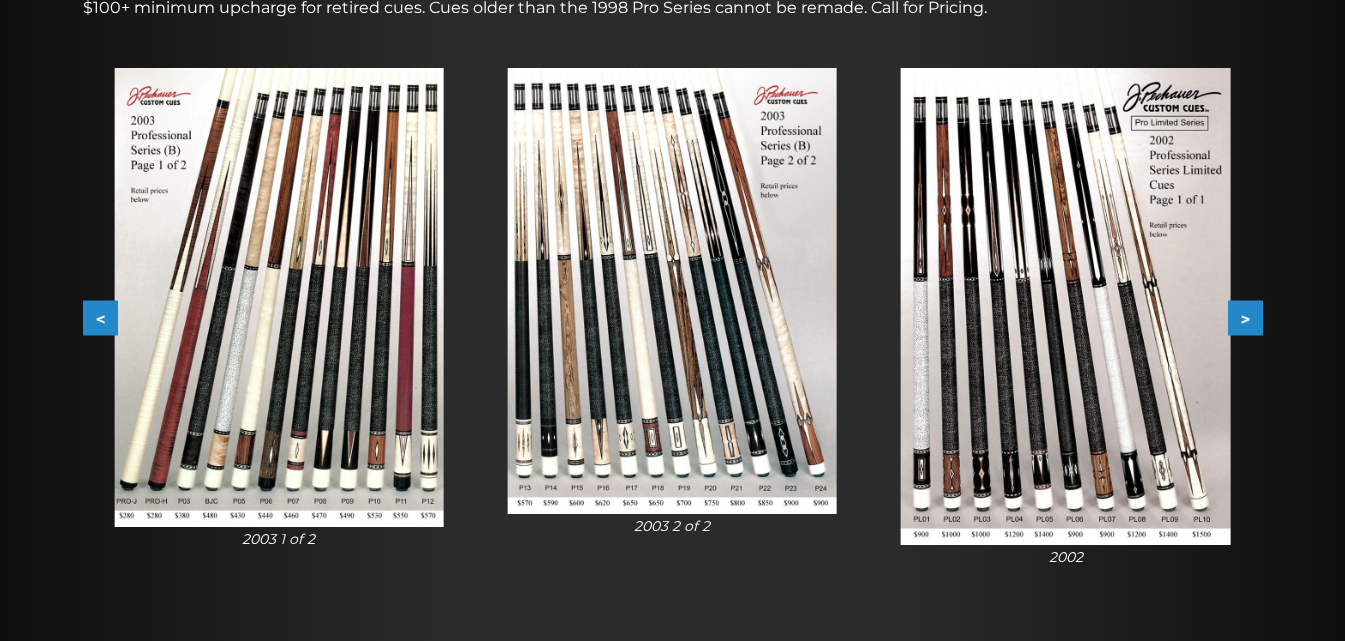 click on "<" at bounding box center [100, 318] 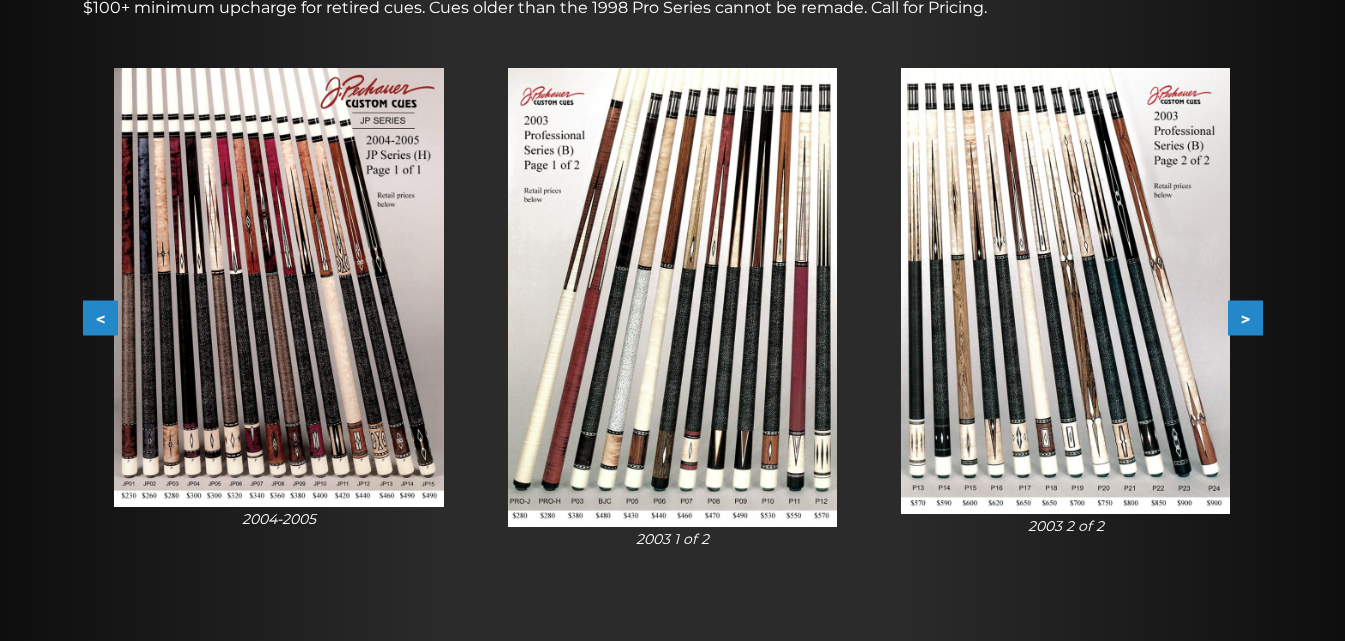 click on "<" at bounding box center [100, 318] 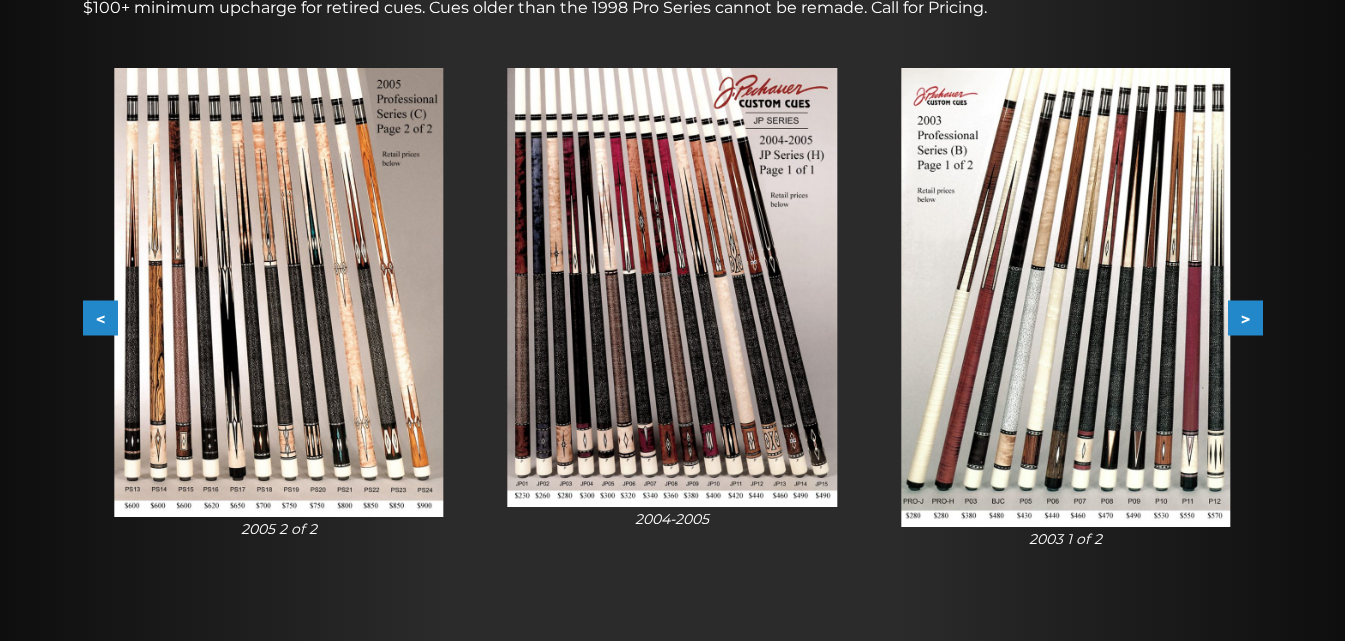 click on "<" at bounding box center (100, 318) 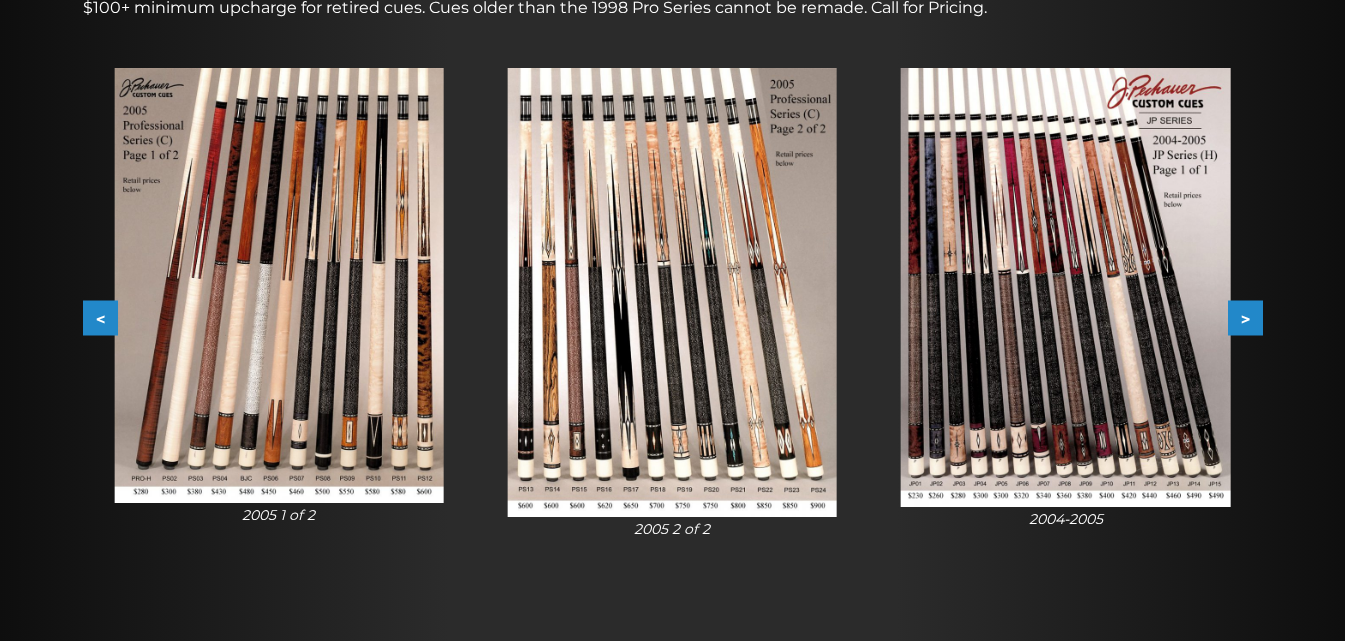 click on "<" at bounding box center (100, 318) 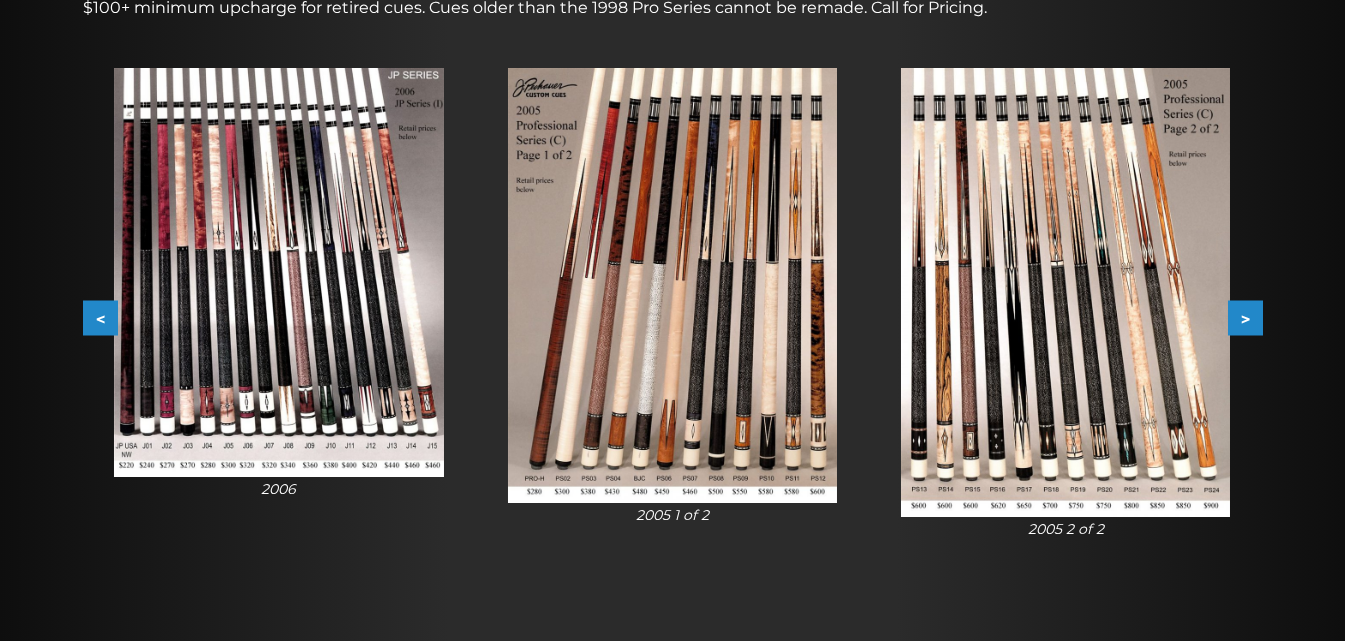 click on "<" at bounding box center (100, 318) 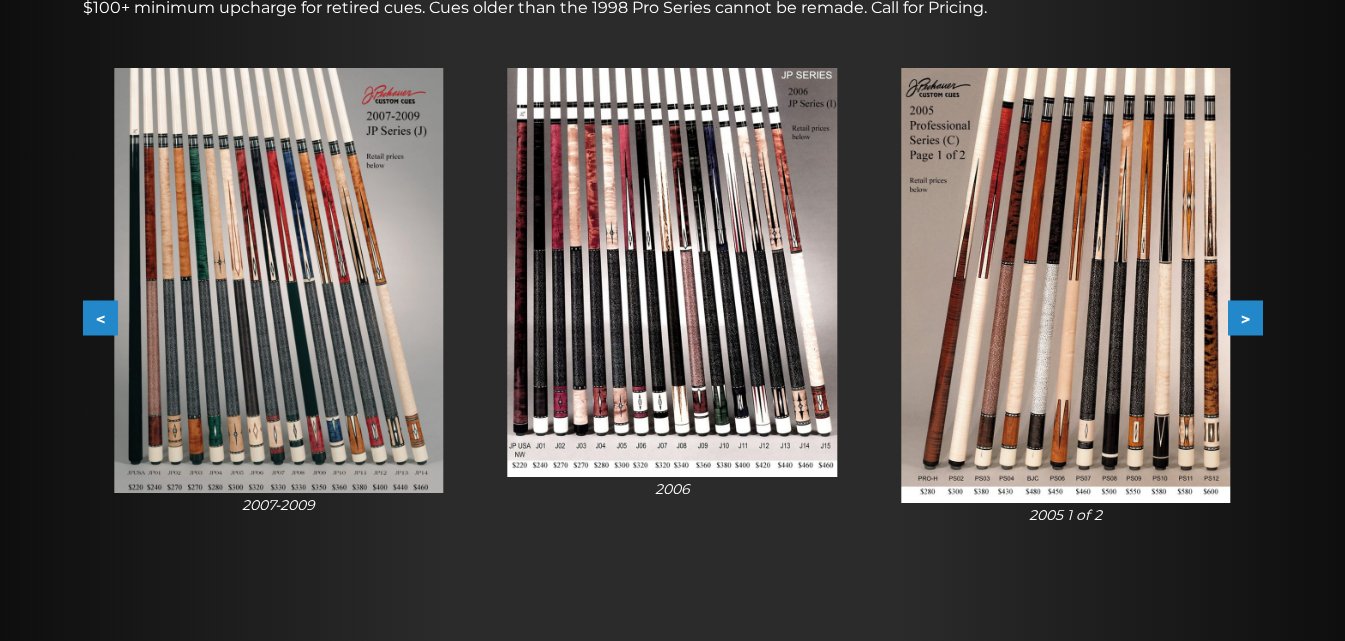 click on "<" at bounding box center (100, 318) 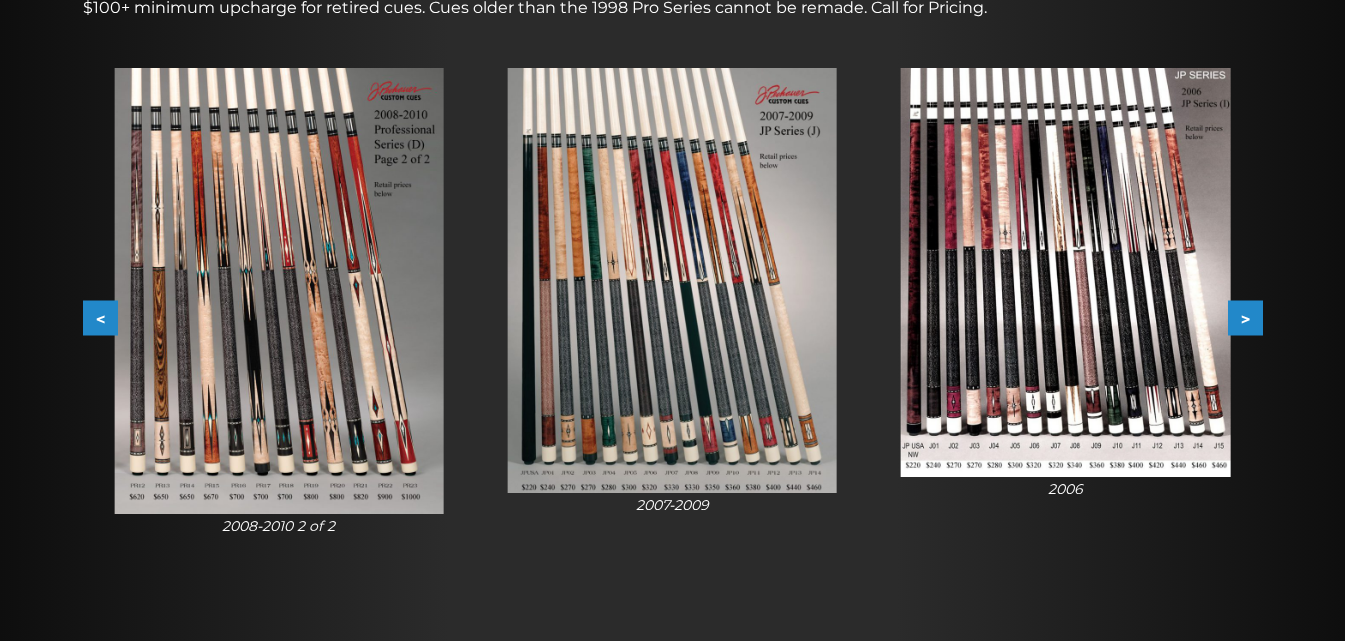 click on "<" at bounding box center [100, 318] 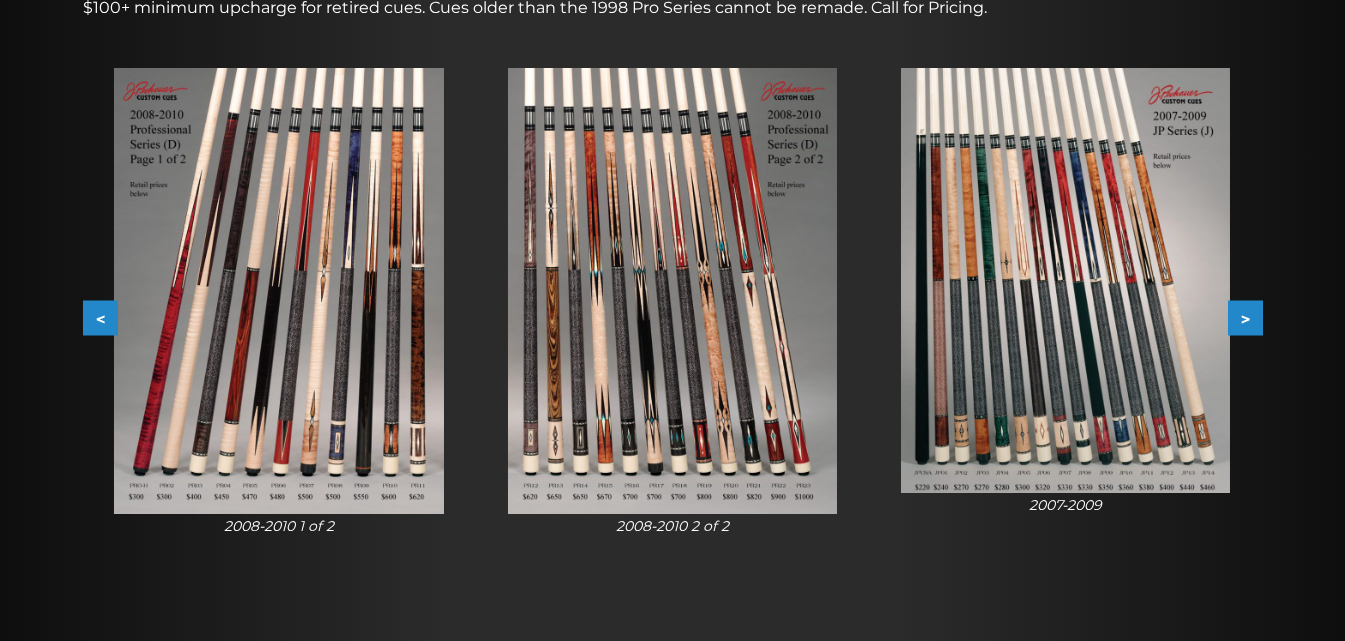 click on "<" at bounding box center [100, 318] 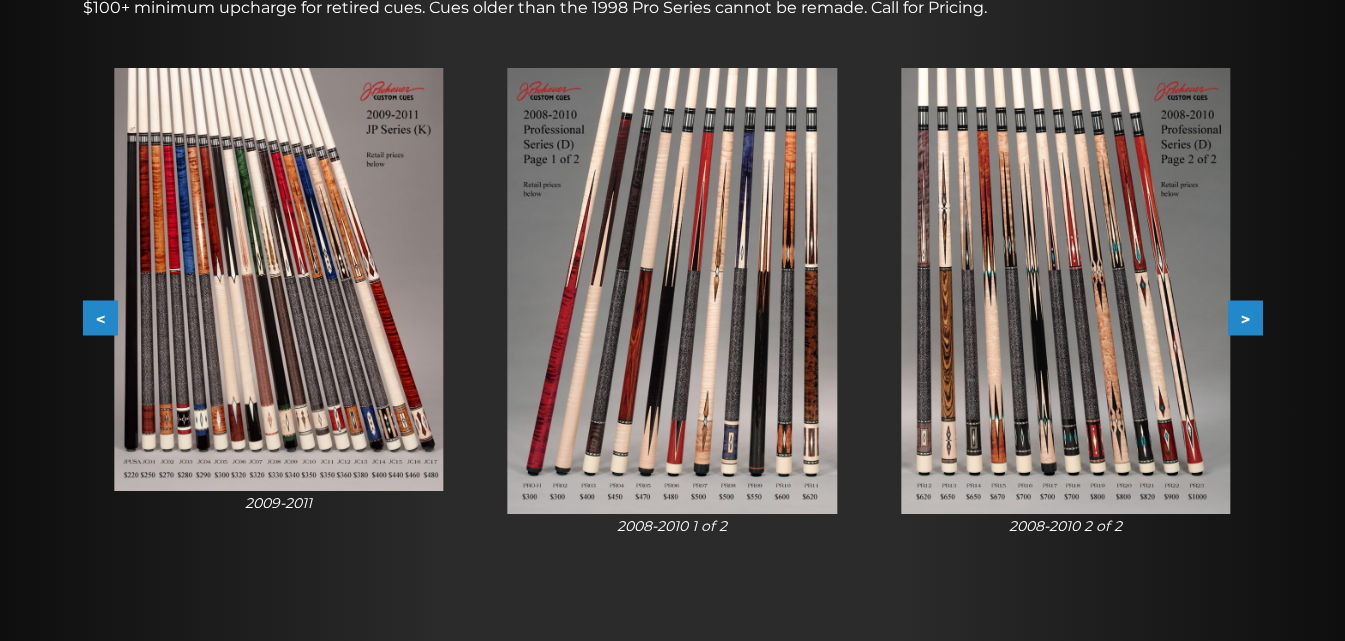 click on "<" at bounding box center (100, 318) 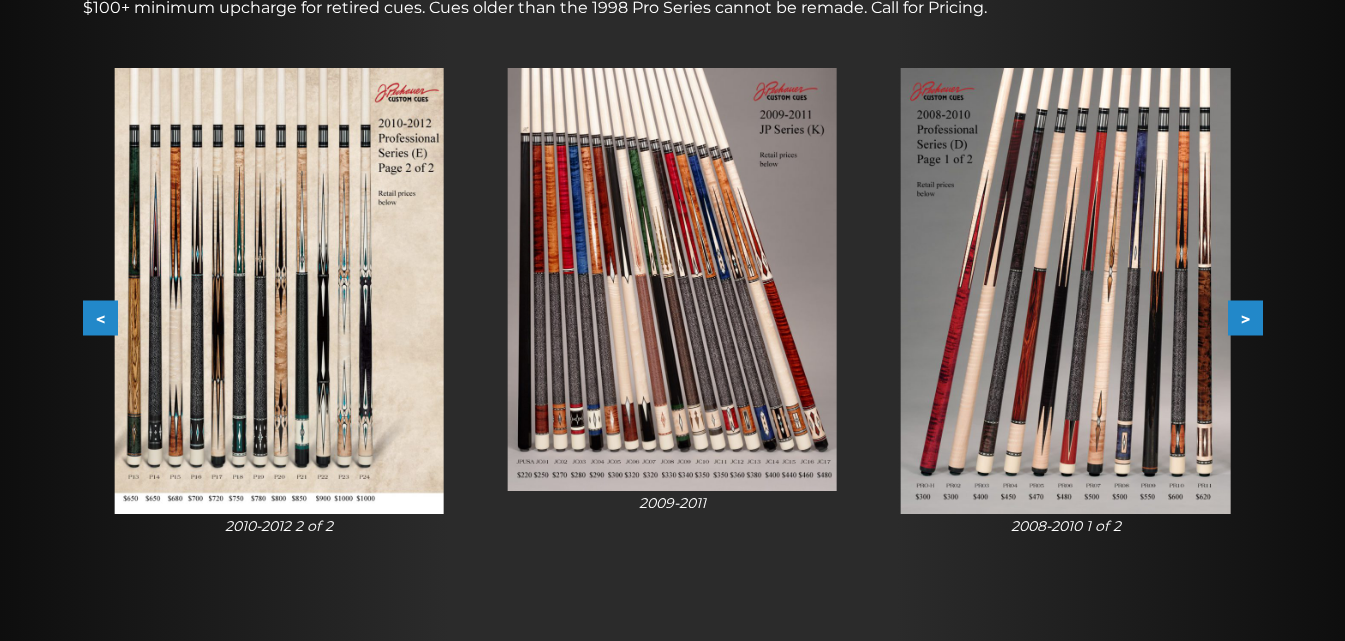 click on "<" at bounding box center [100, 318] 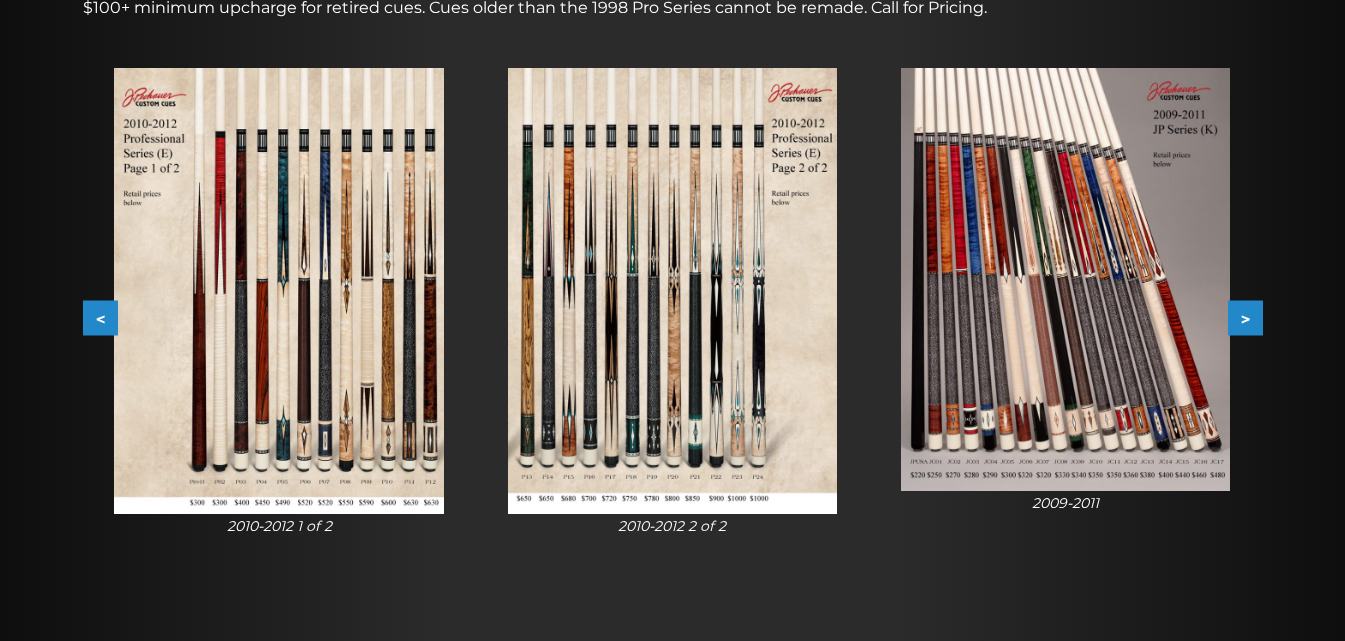 click on "<" at bounding box center (100, 318) 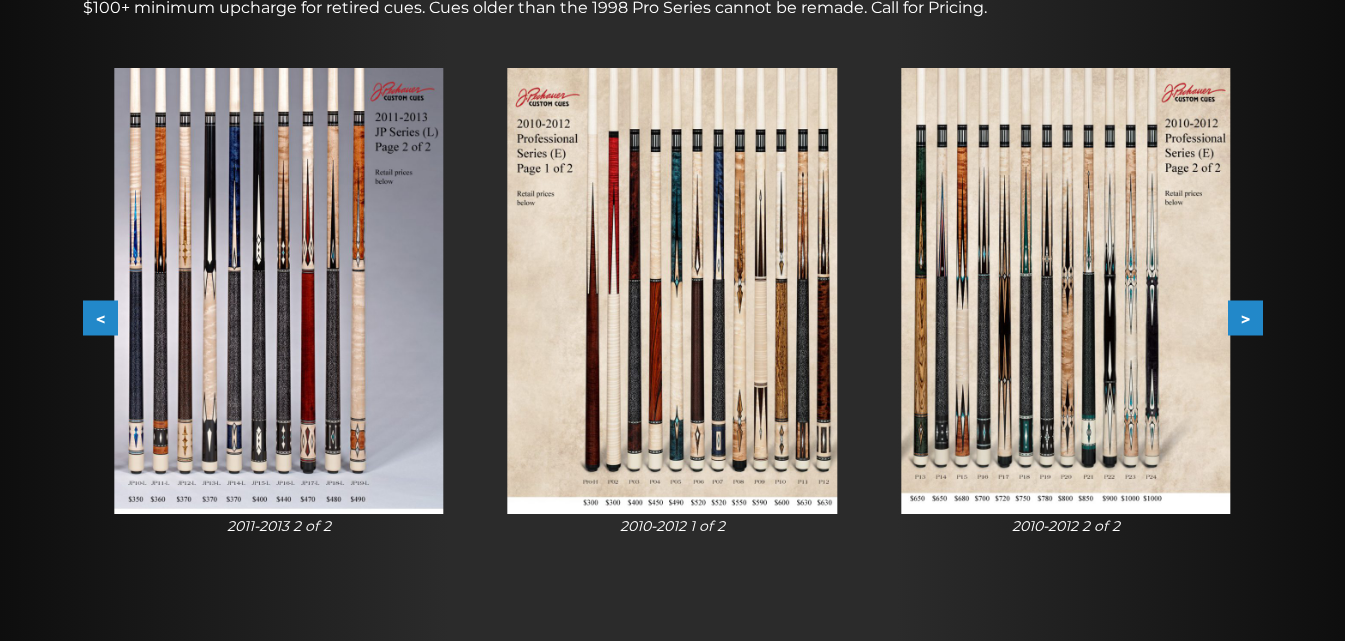 click on "<" at bounding box center (100, 318) 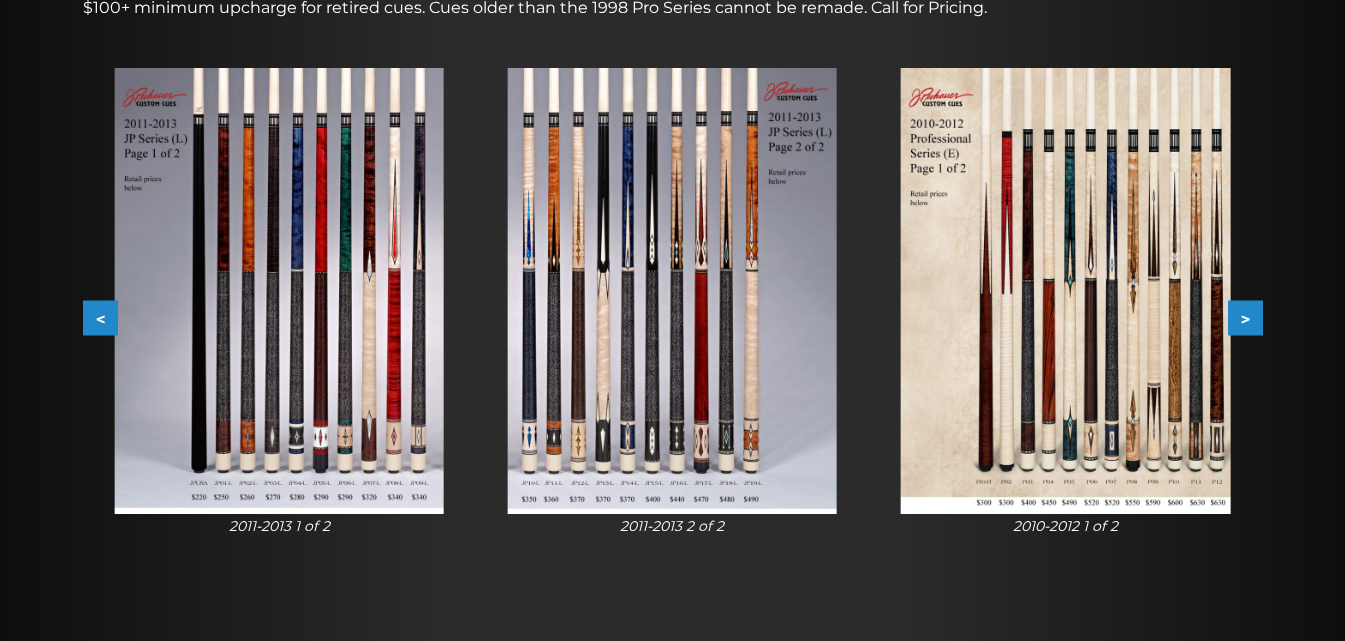 click on "<" at bounding box center (100, 318) 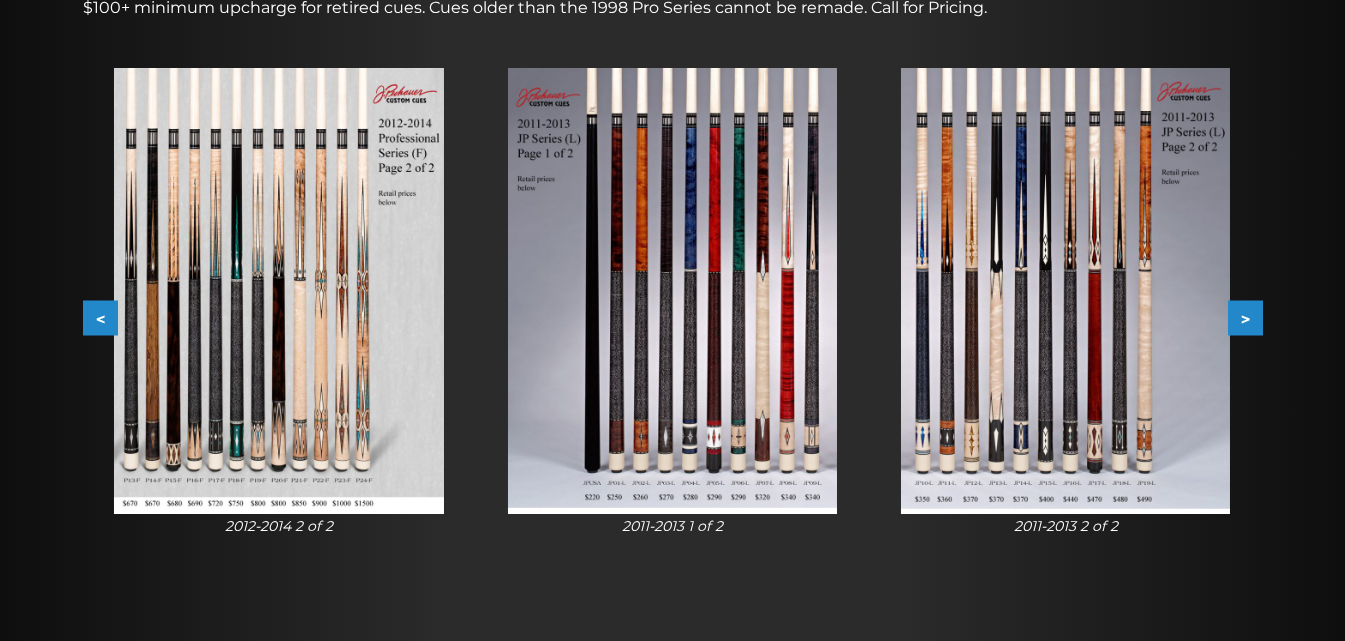 click on "<" at bounding box center [100, 318] 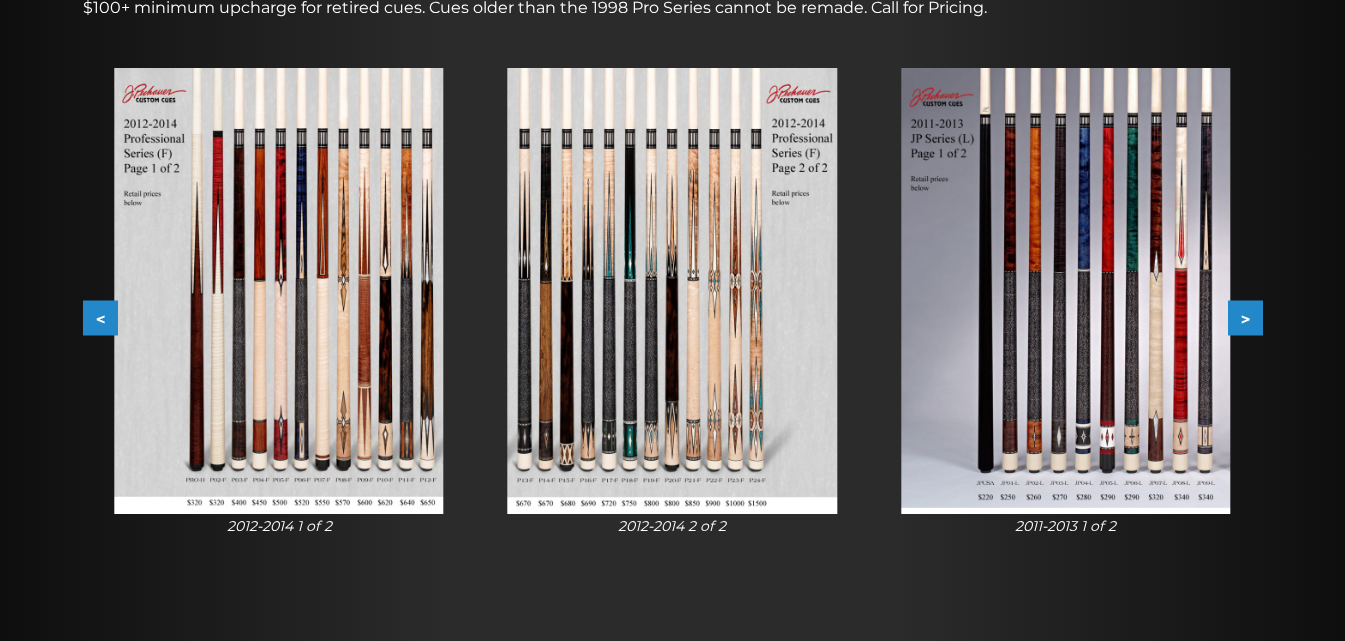 click on "<" at bounding box center [100, 318] 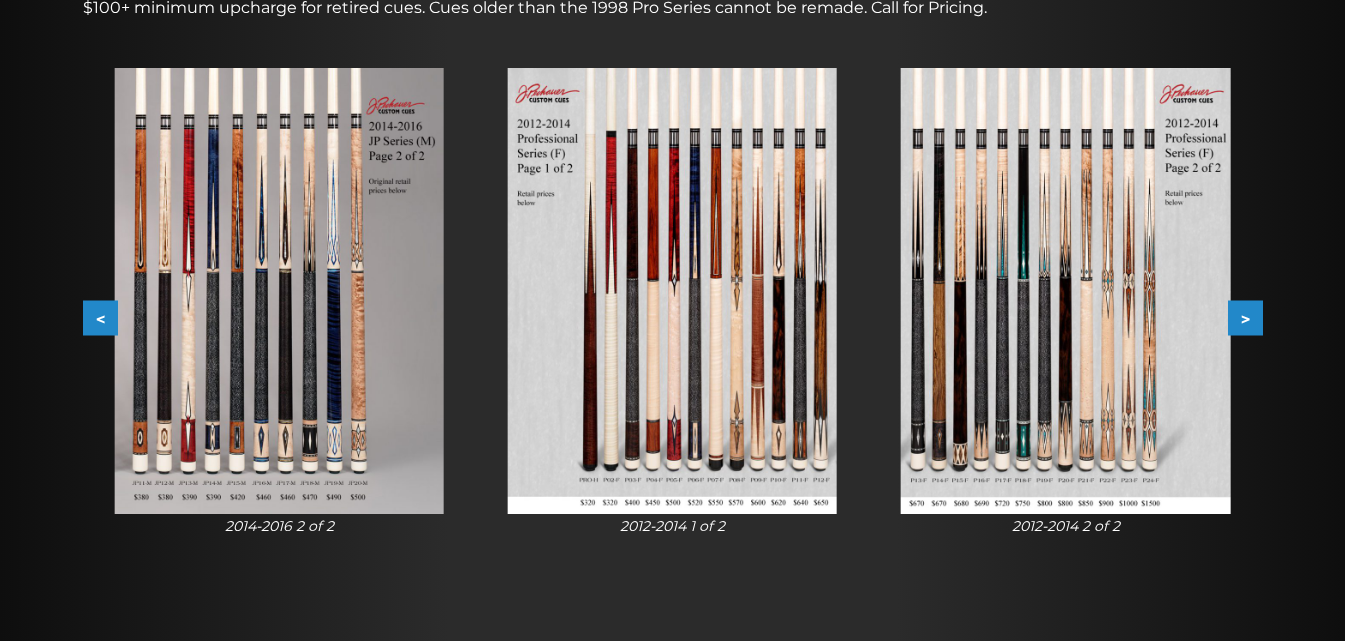click on "<" at bounding box center (100, 318) 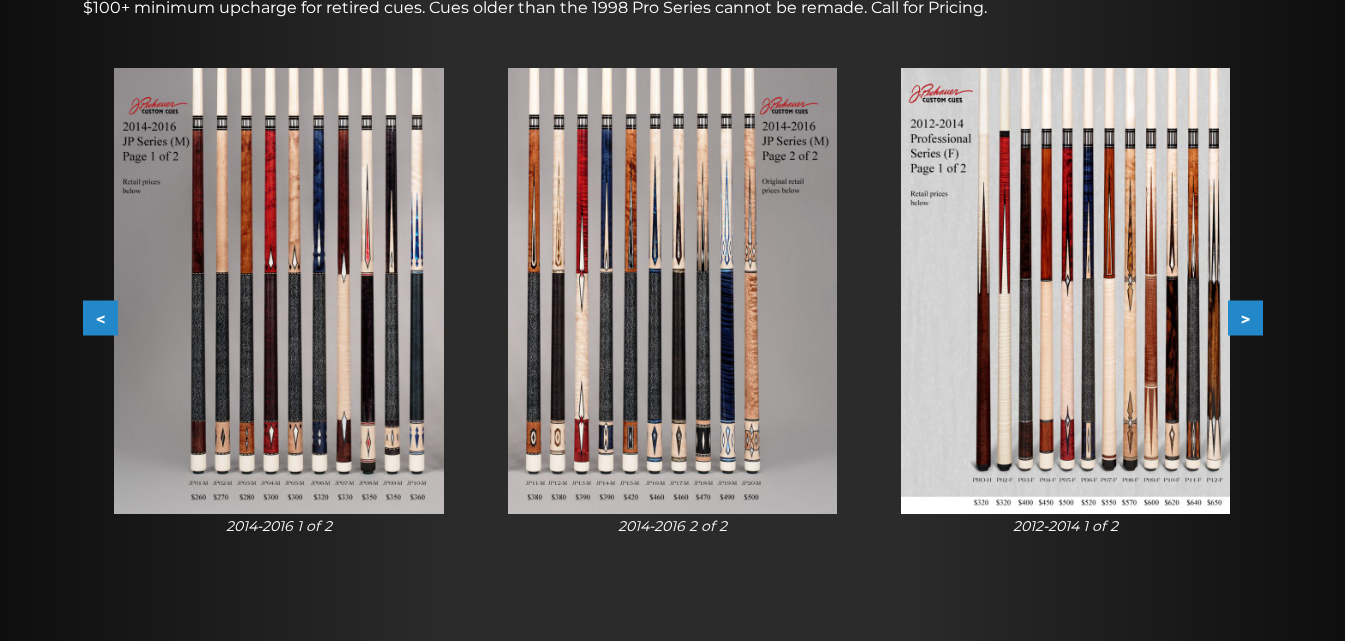 click on "<" at bounding box center [100, 318] 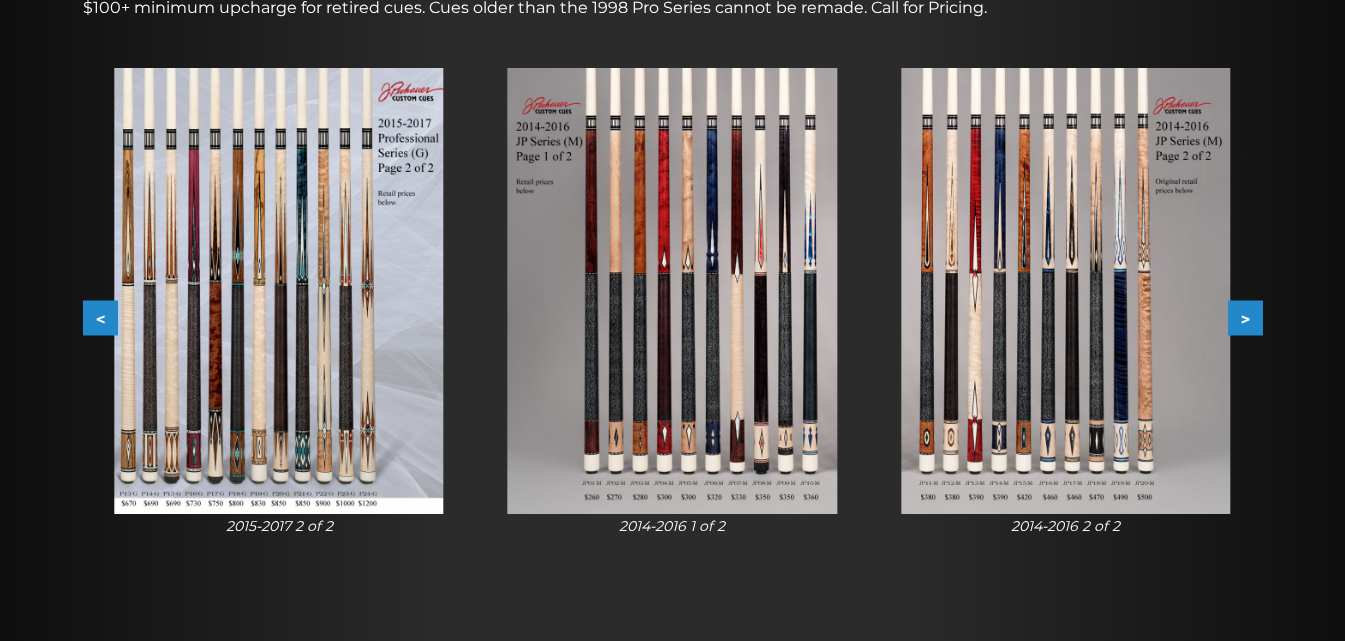 click on "<" at bounding box center [100, 318] 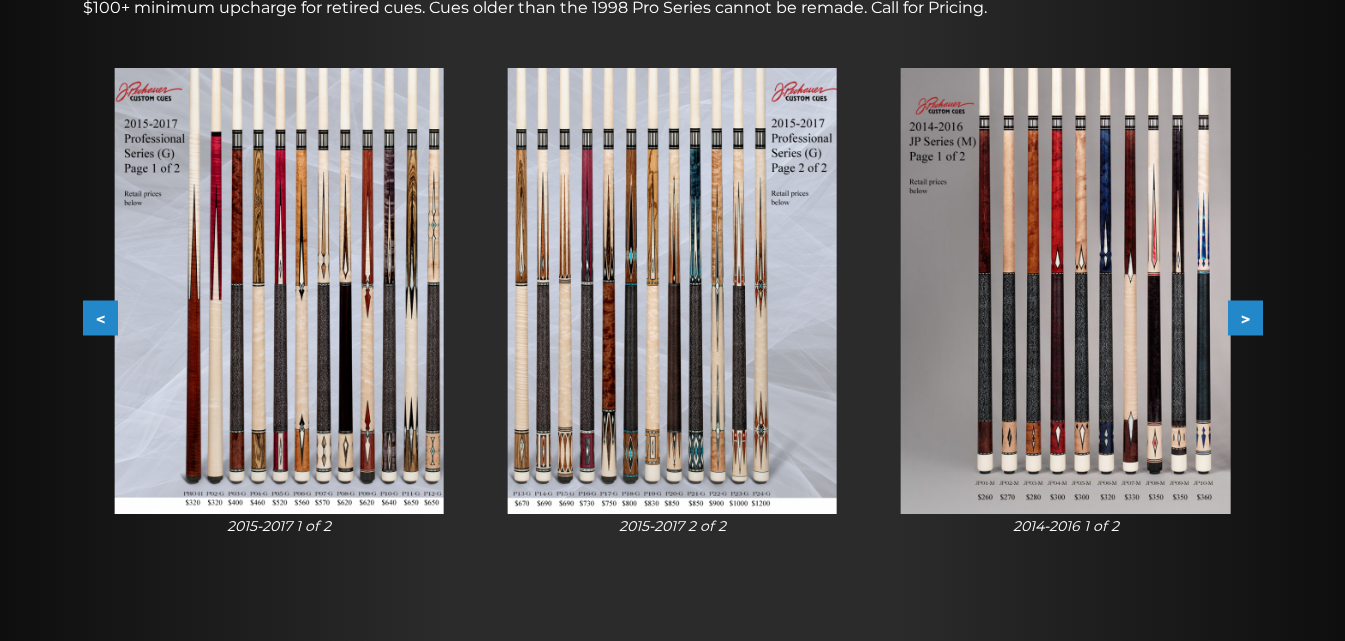 click on "<" at bounding box center [100, 318] 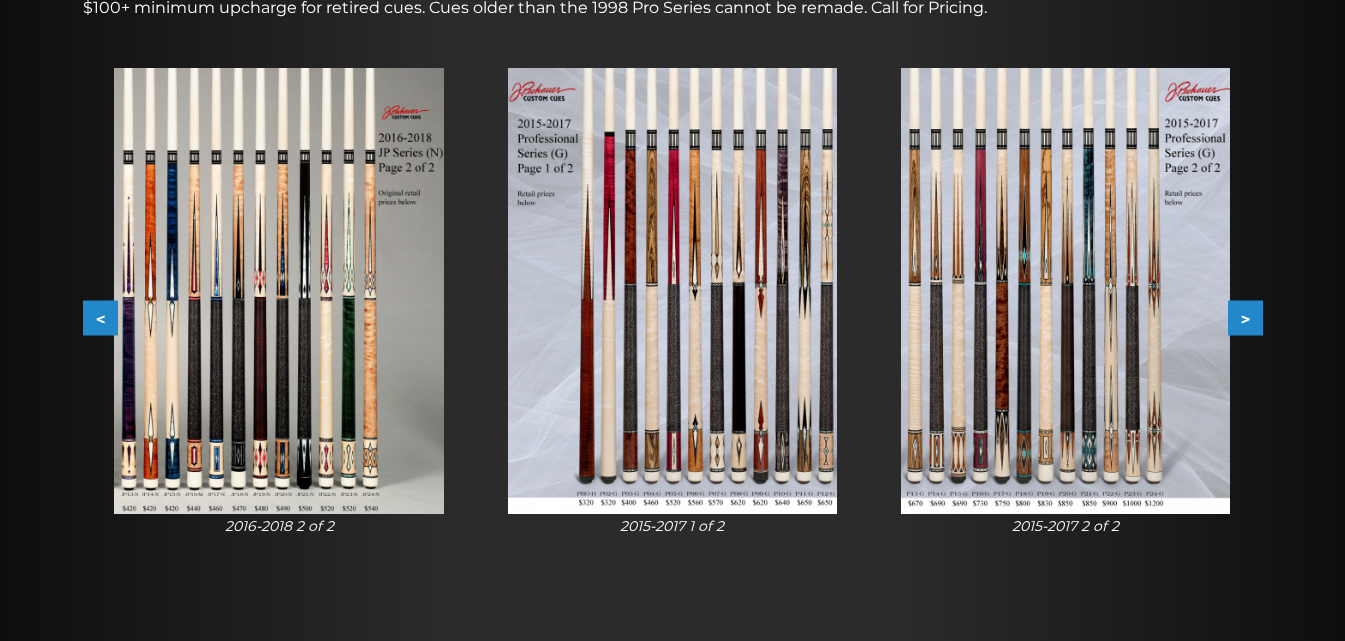 click on "<" at bounding box center (100, 318) 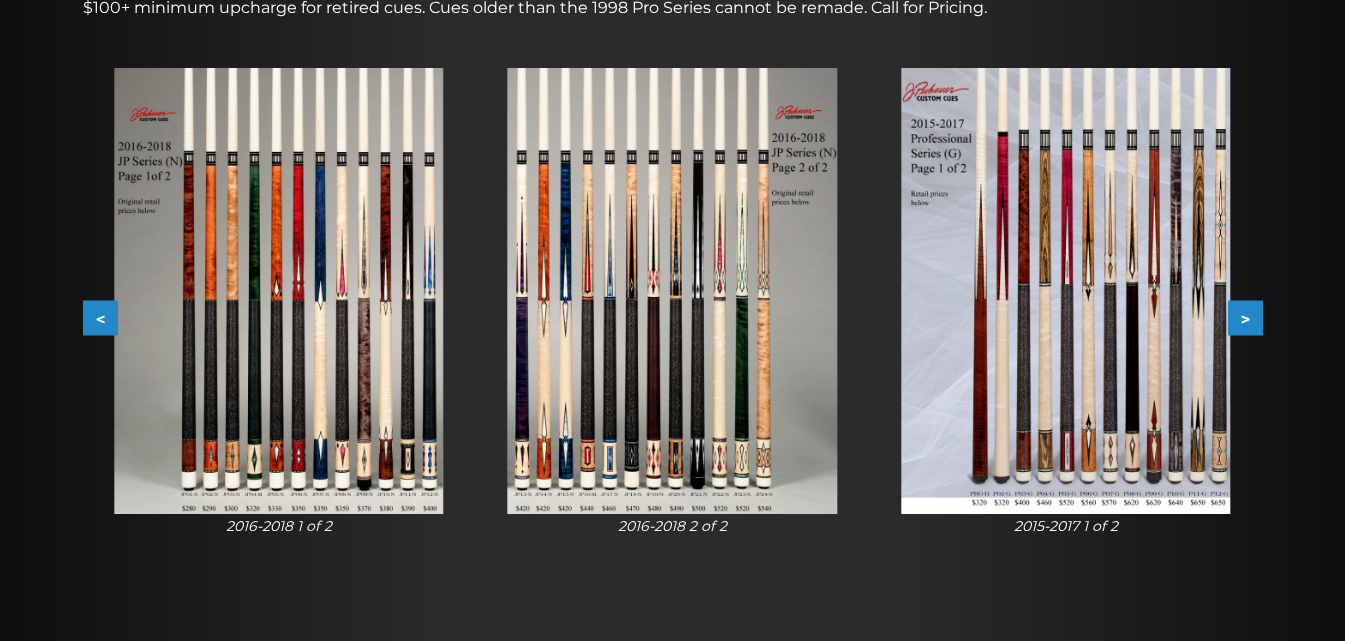 click on "<" at bounding box center [100, 318] 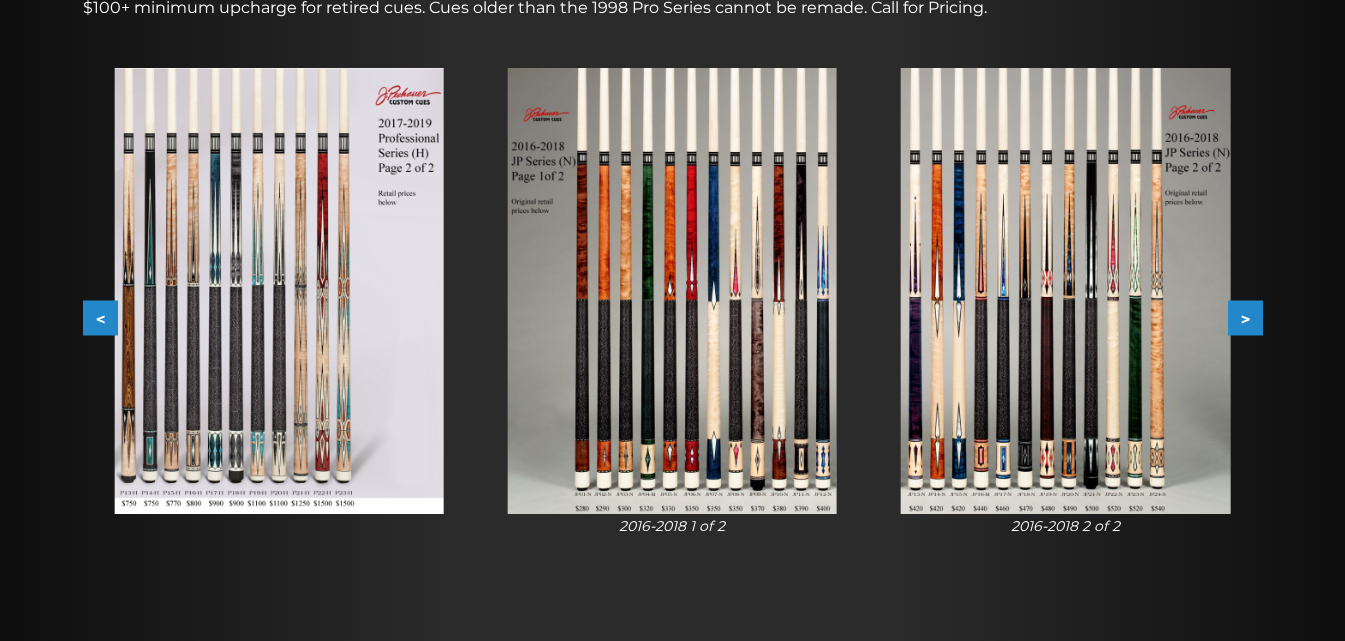 click on "<" at bounding box center (100, 318) 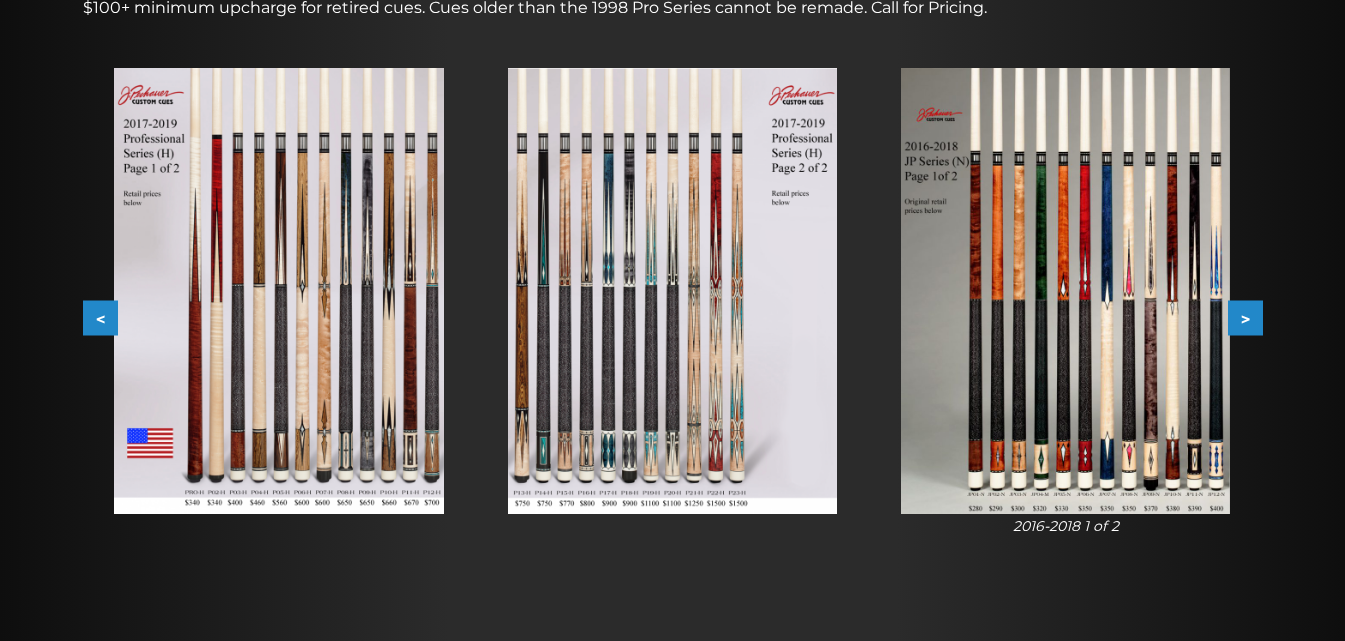 click on "<" at bounding box center (100, 318) 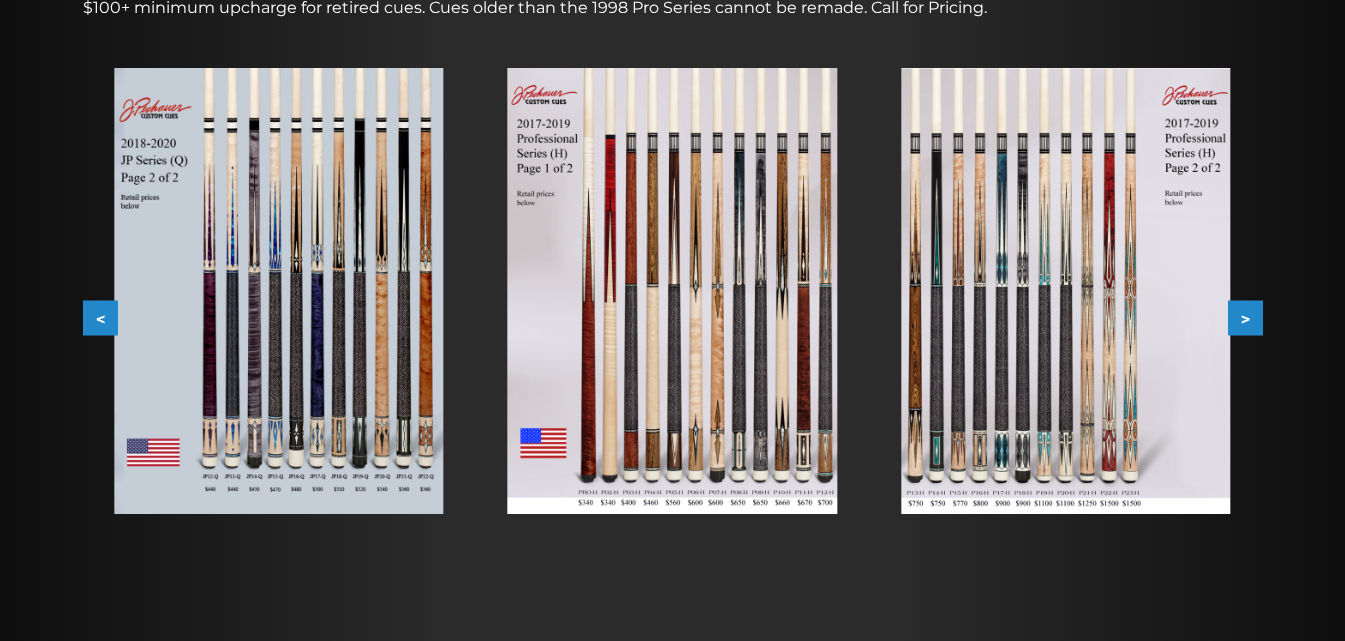 click on "<" at bounding box center [100, 318] 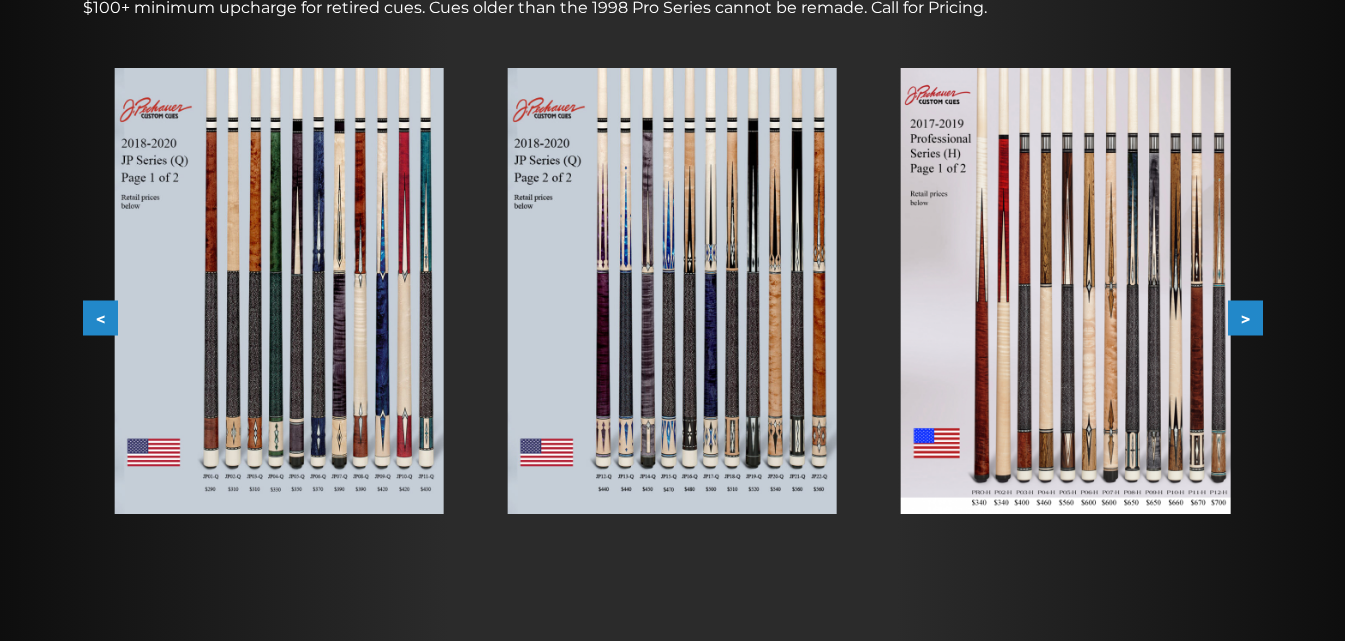 click on "<" at bounding box center (100, 318) 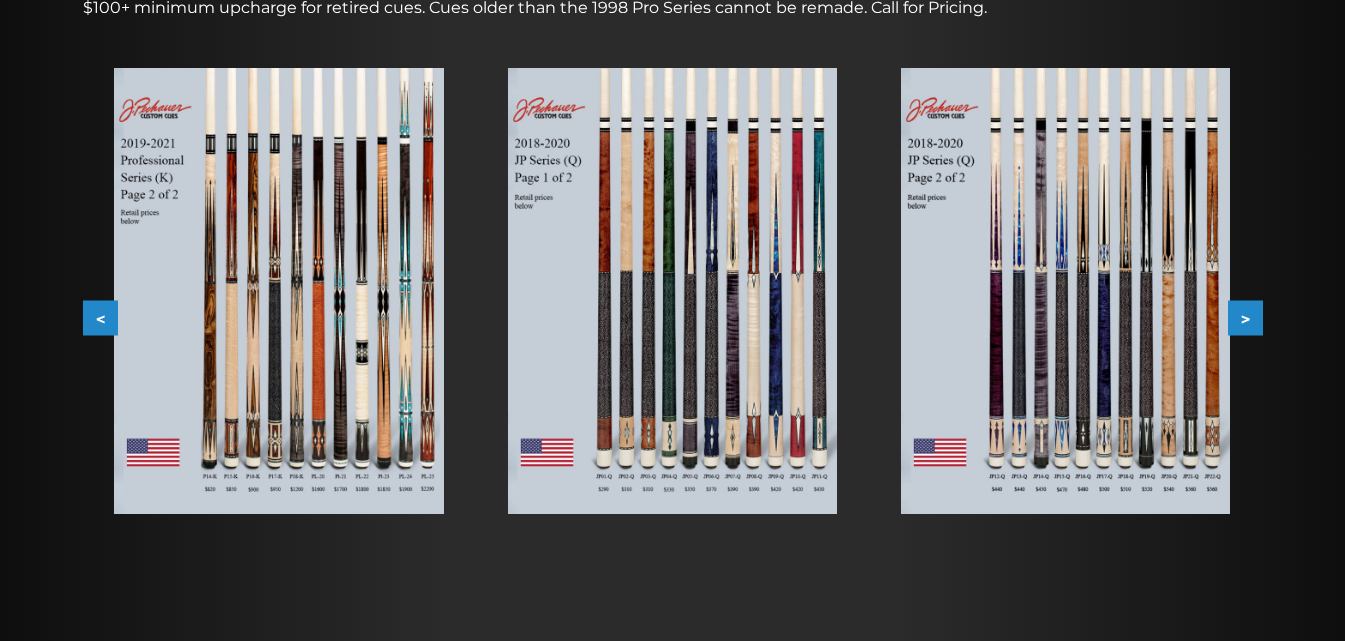 click at bounding box center [278, 291] 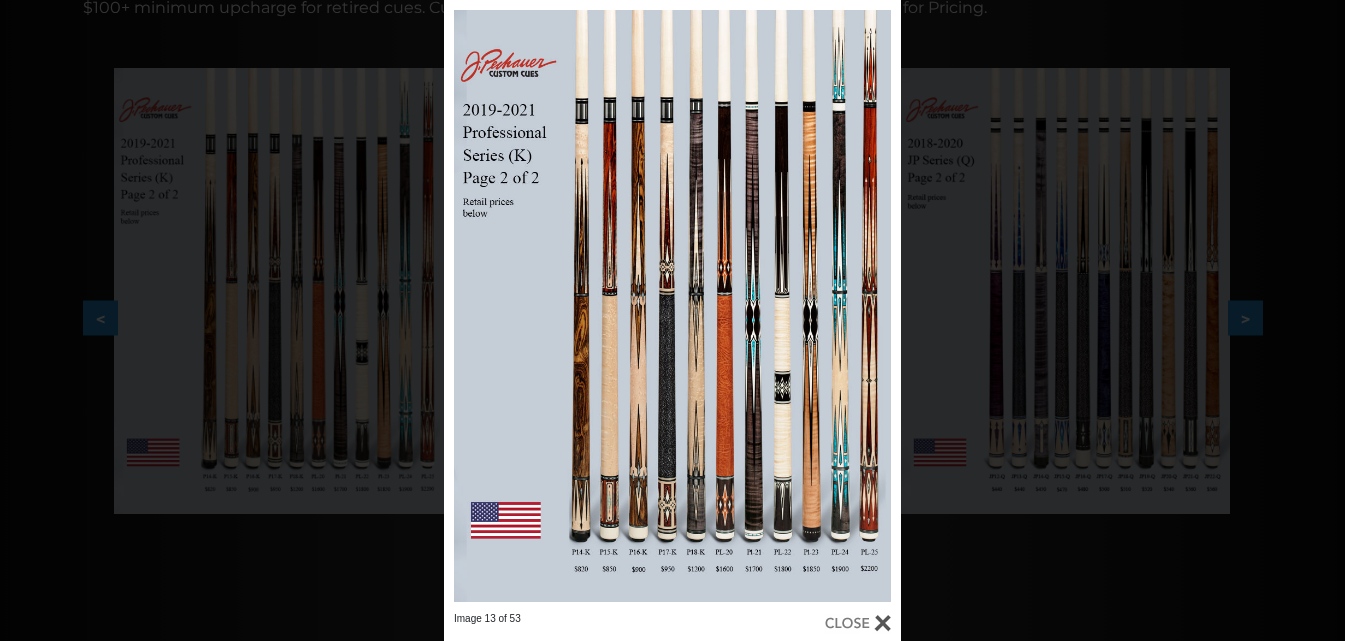 click at bounding box center [858, 623] 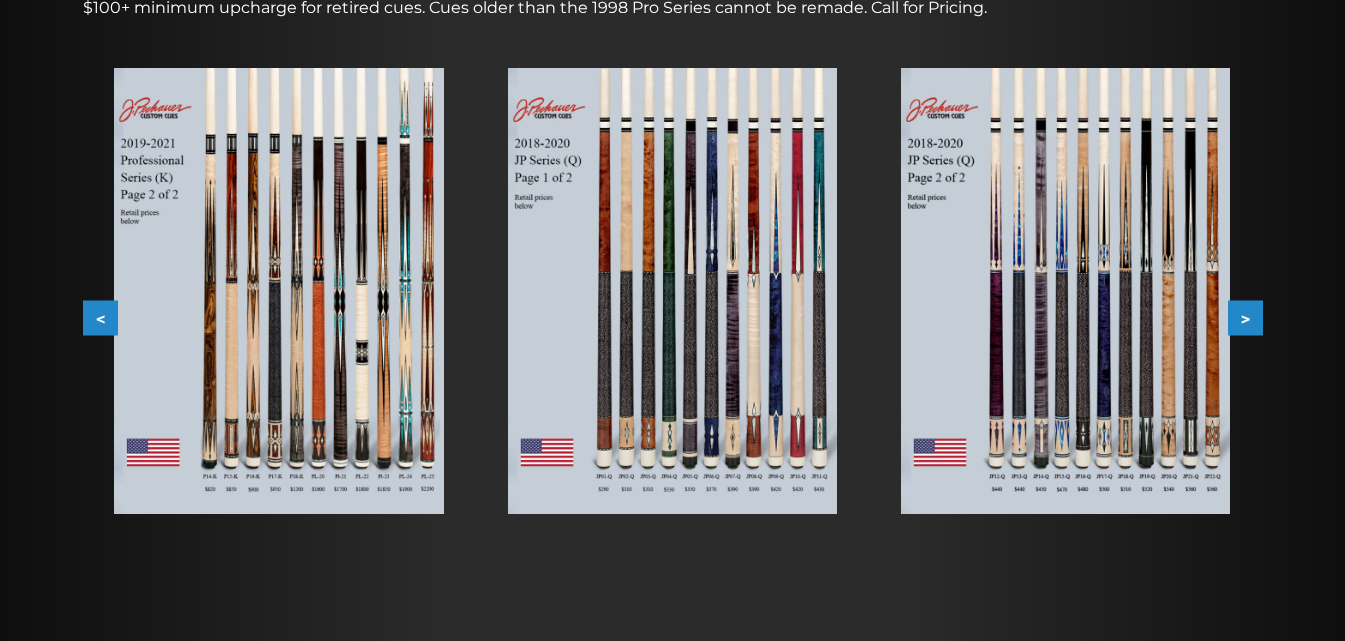 click on "<" at bounding box center (100, 318) 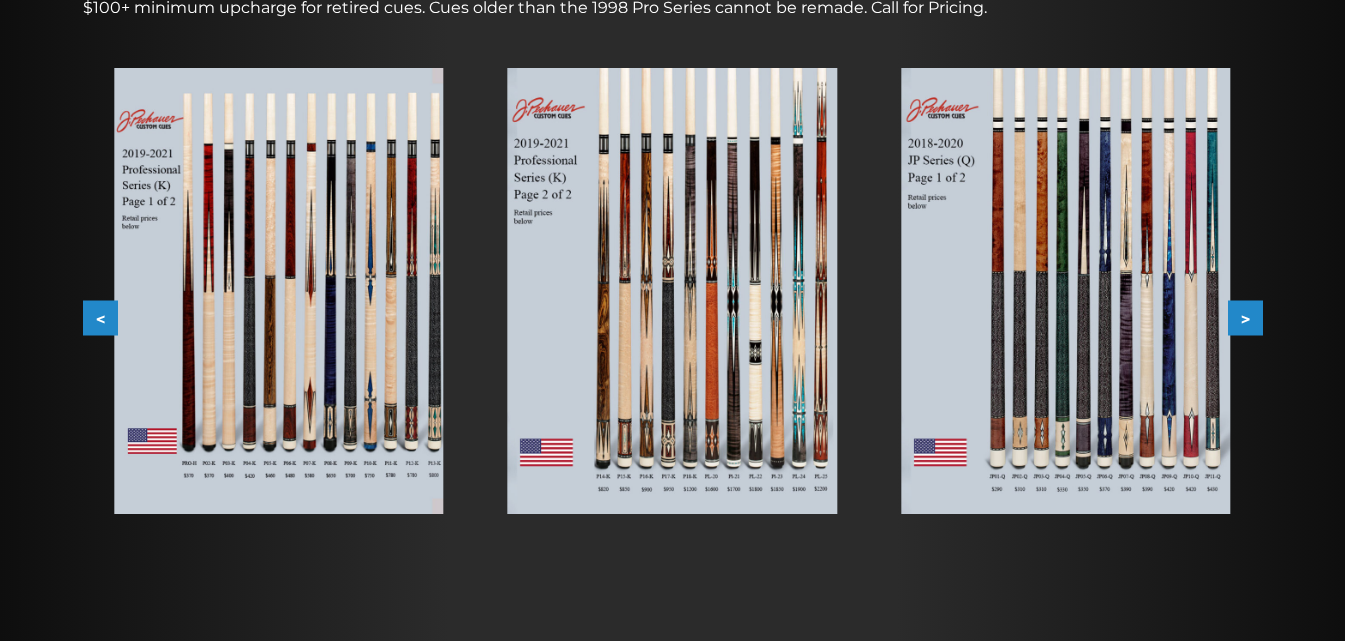 click on "<" at bounding box center [100, 318] 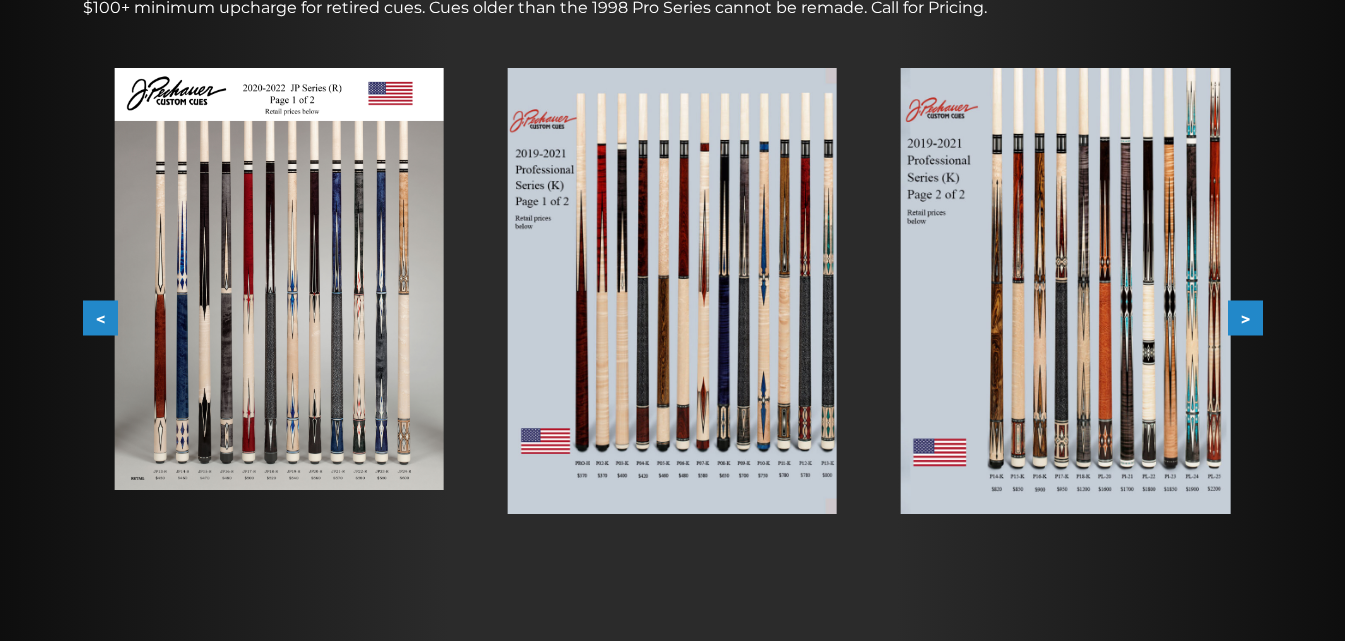 click on "<" at bounding box center (100, 318) 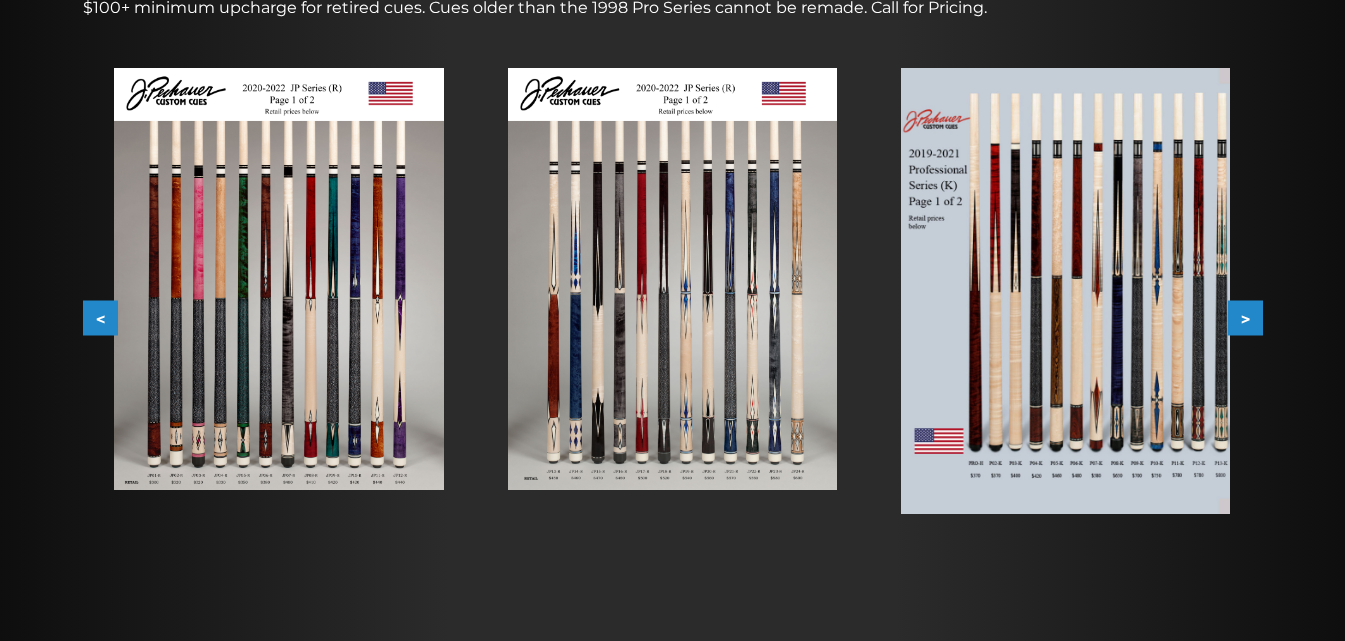 click on "<" at bounding box center [100, 318] 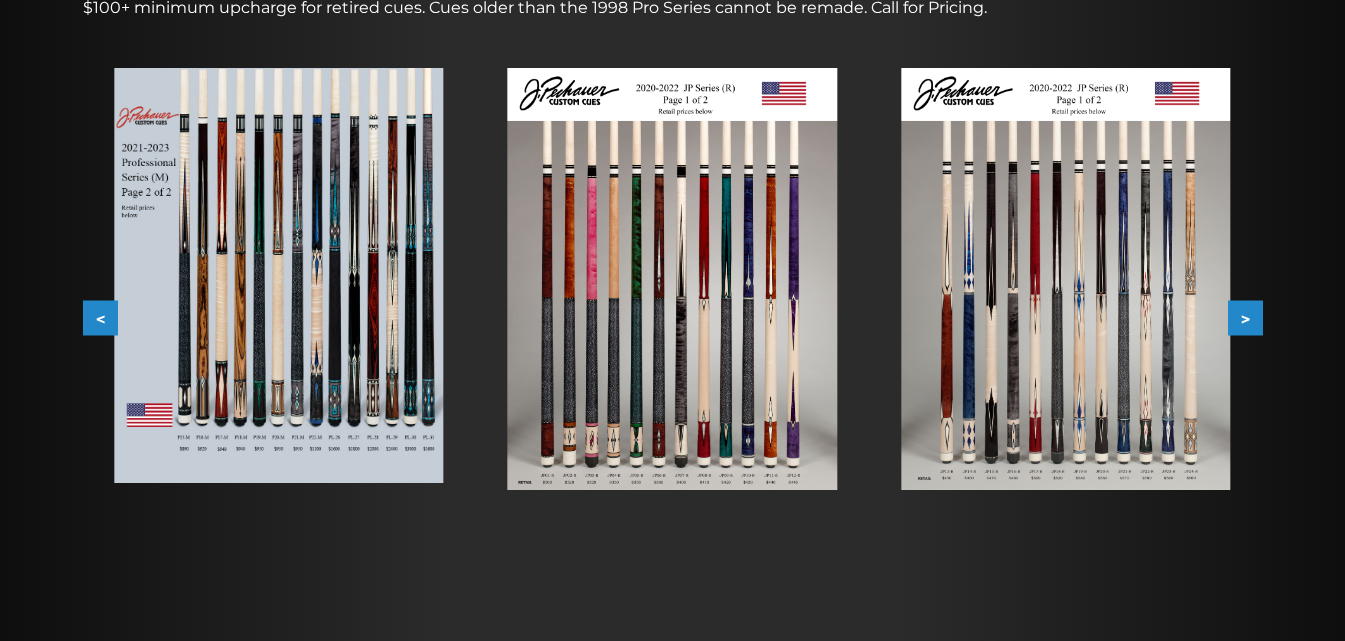 click on "<" at bounding box center (100, 318) 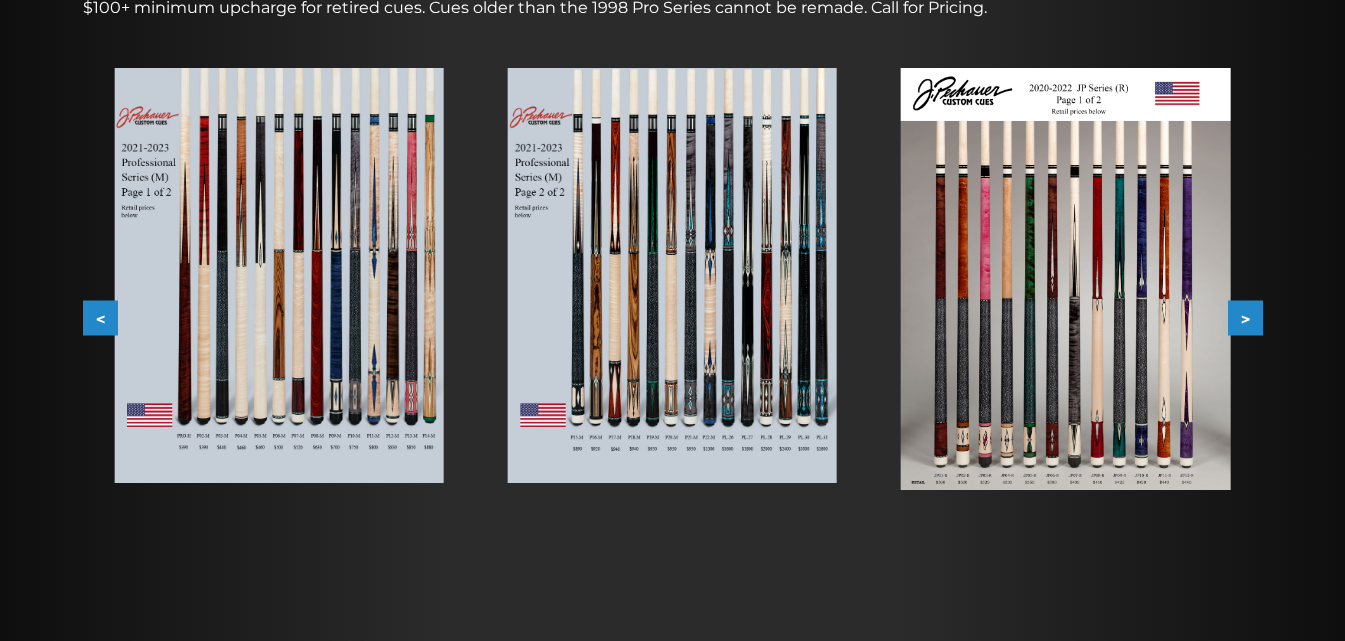 click on "<" at bounding box center [100, 318] 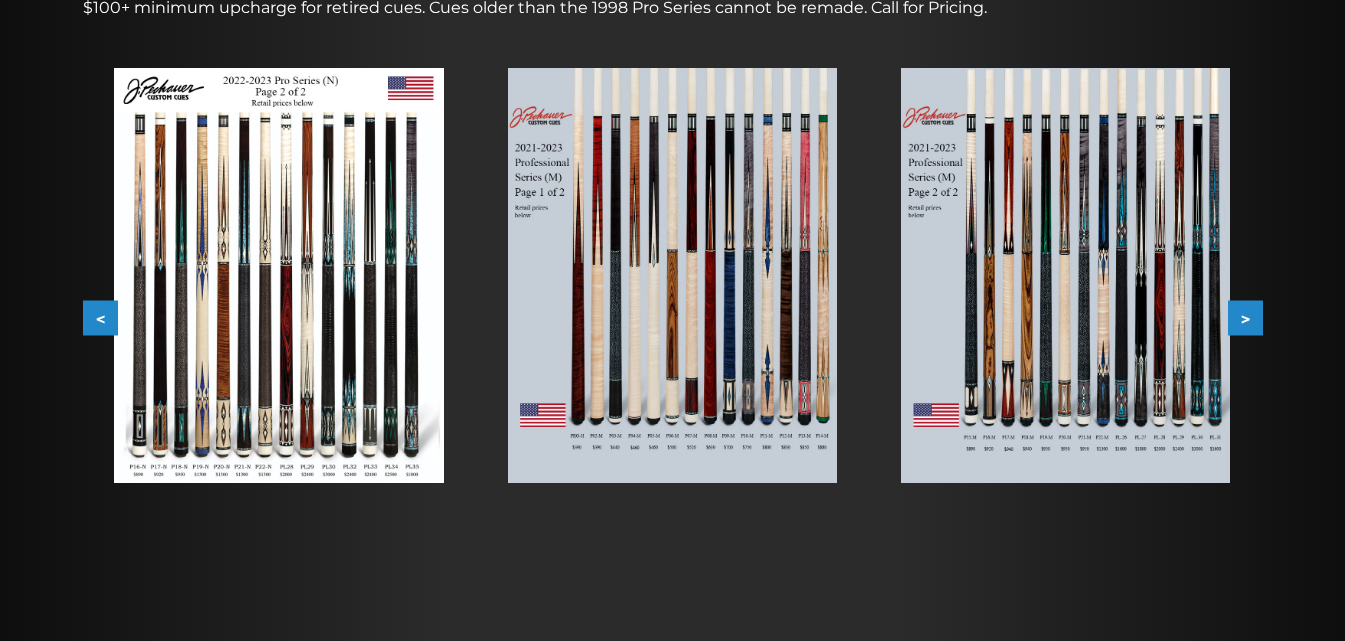 click on "<" at bounding box center (100, 318) 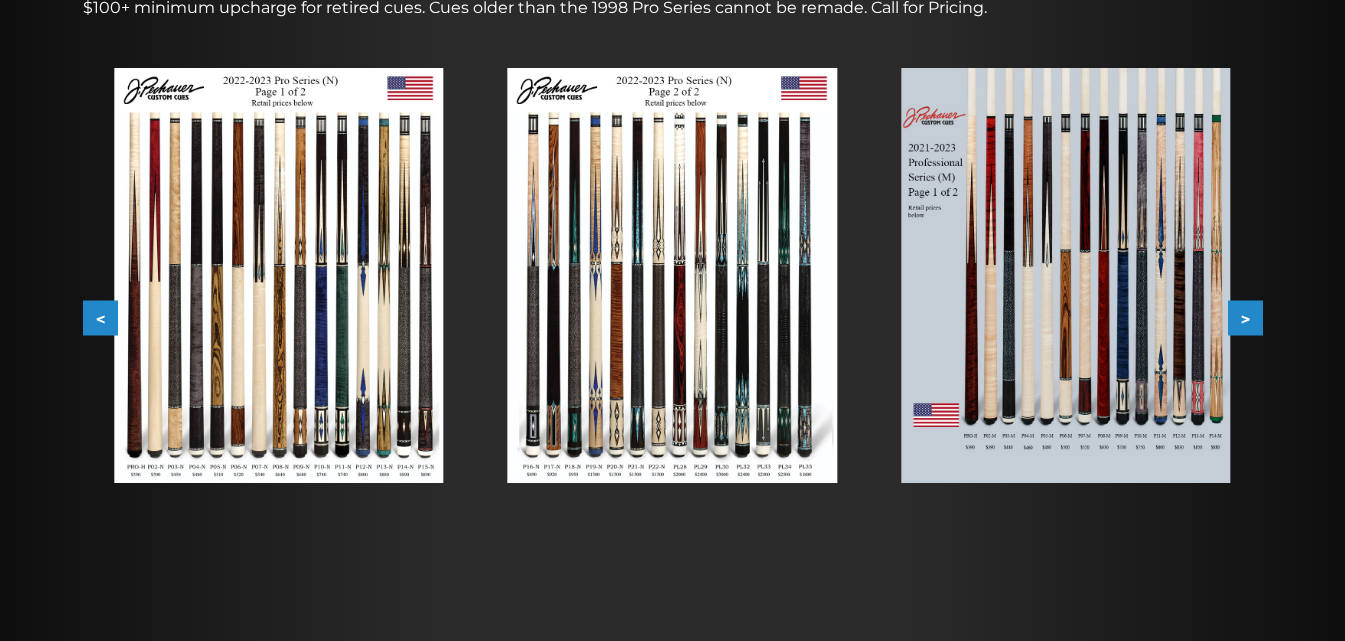 click on "<" at bounding box center [100, 318] 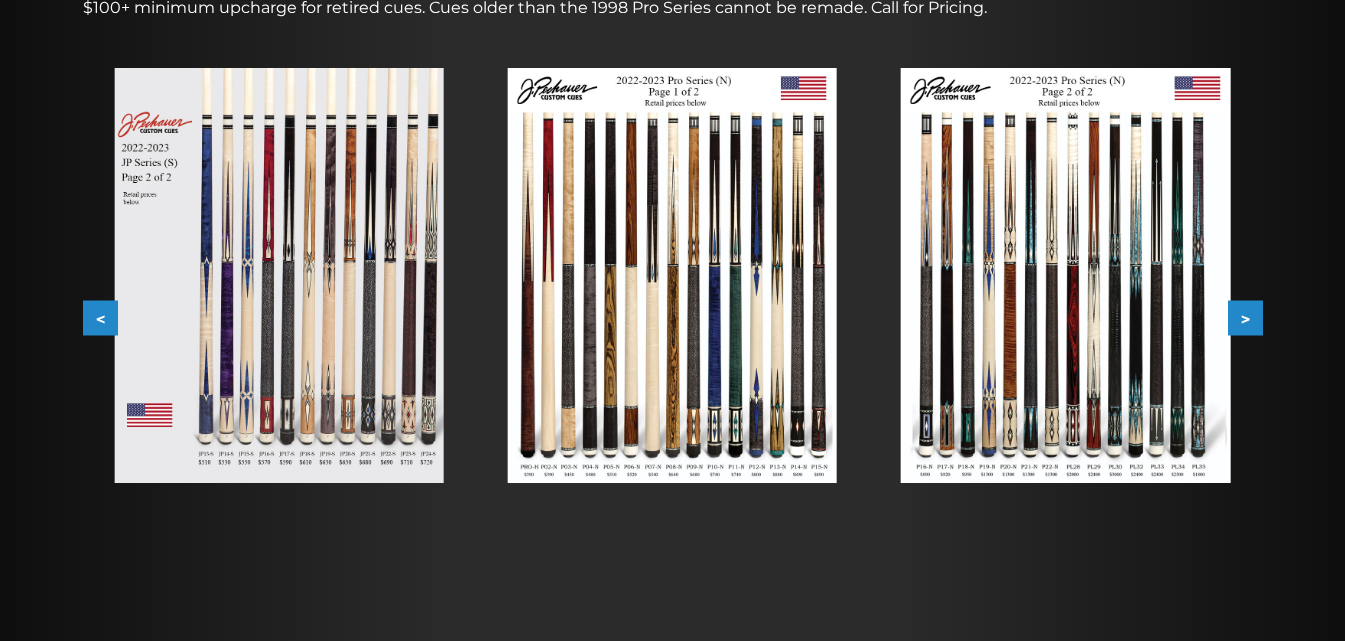 click on "<" at bounding box center [100, 318] 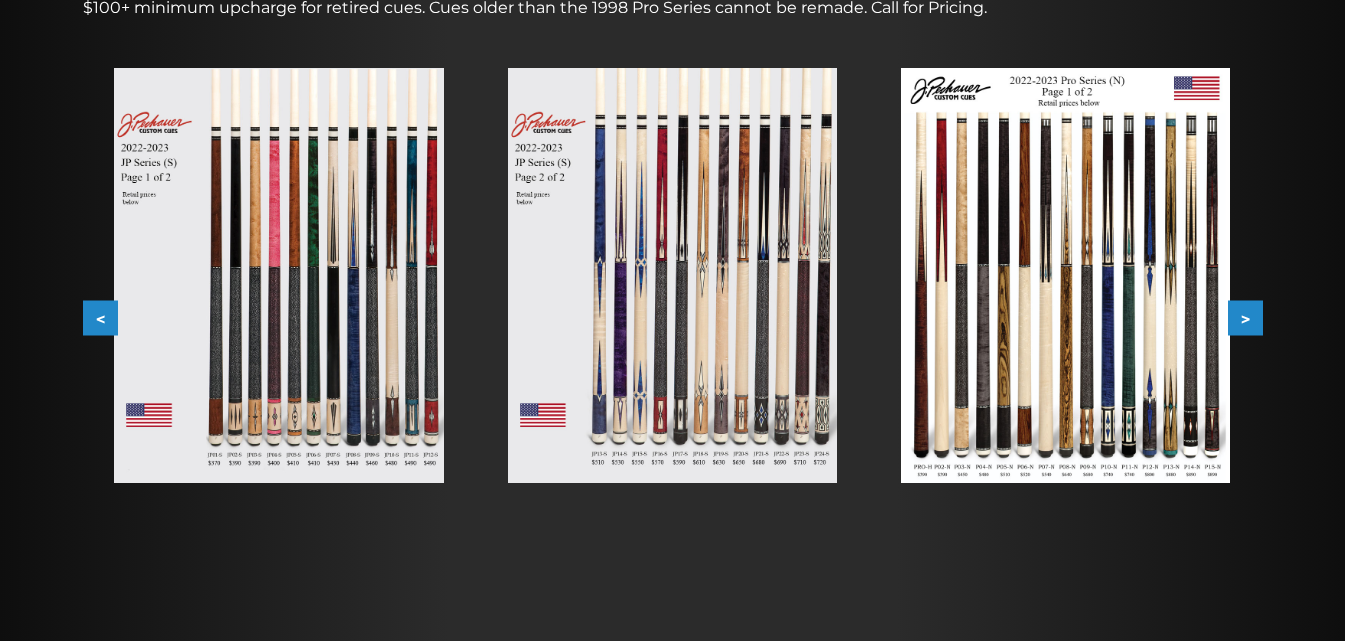 click on "<" at bounding box center [100, 318] 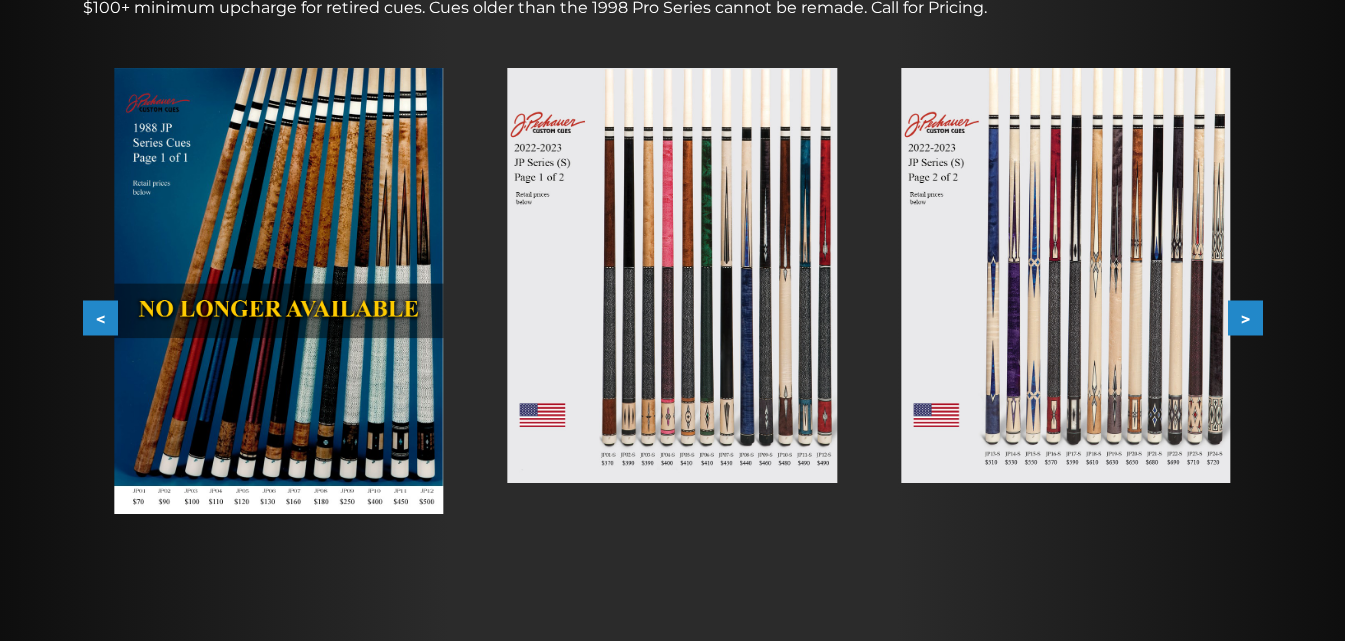 click on "<" at bounding box center [100, 318] 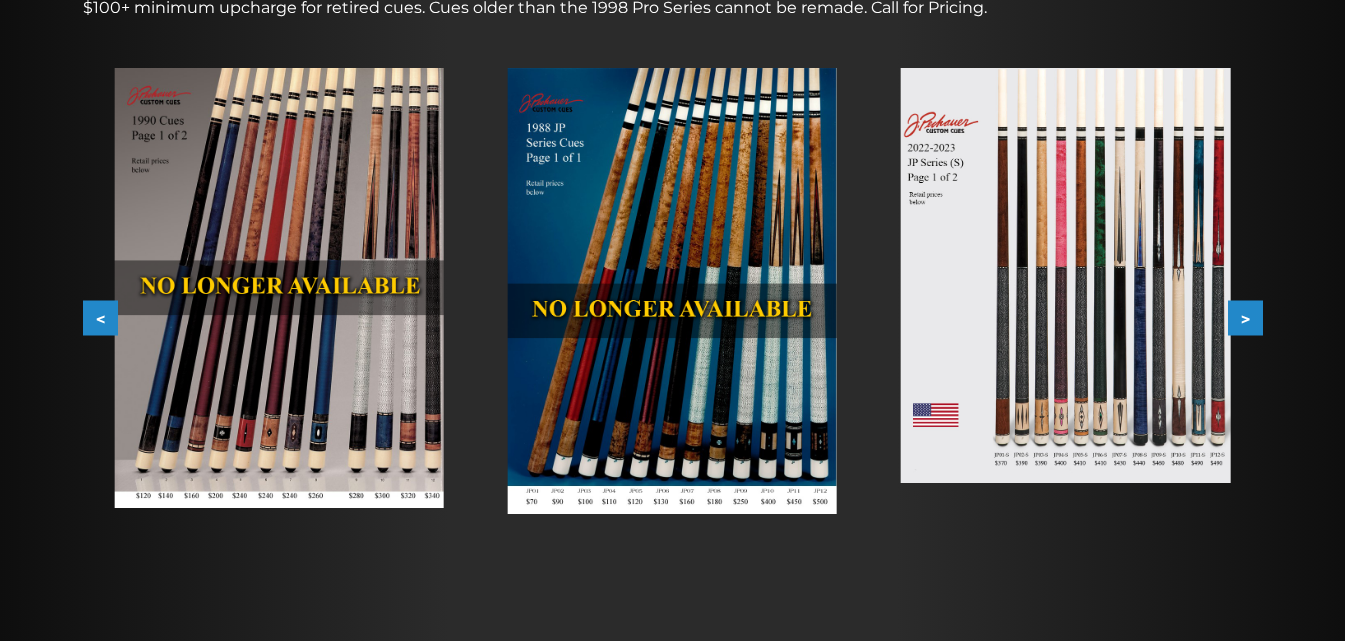 click on "<" at bounding box center [100, 318] 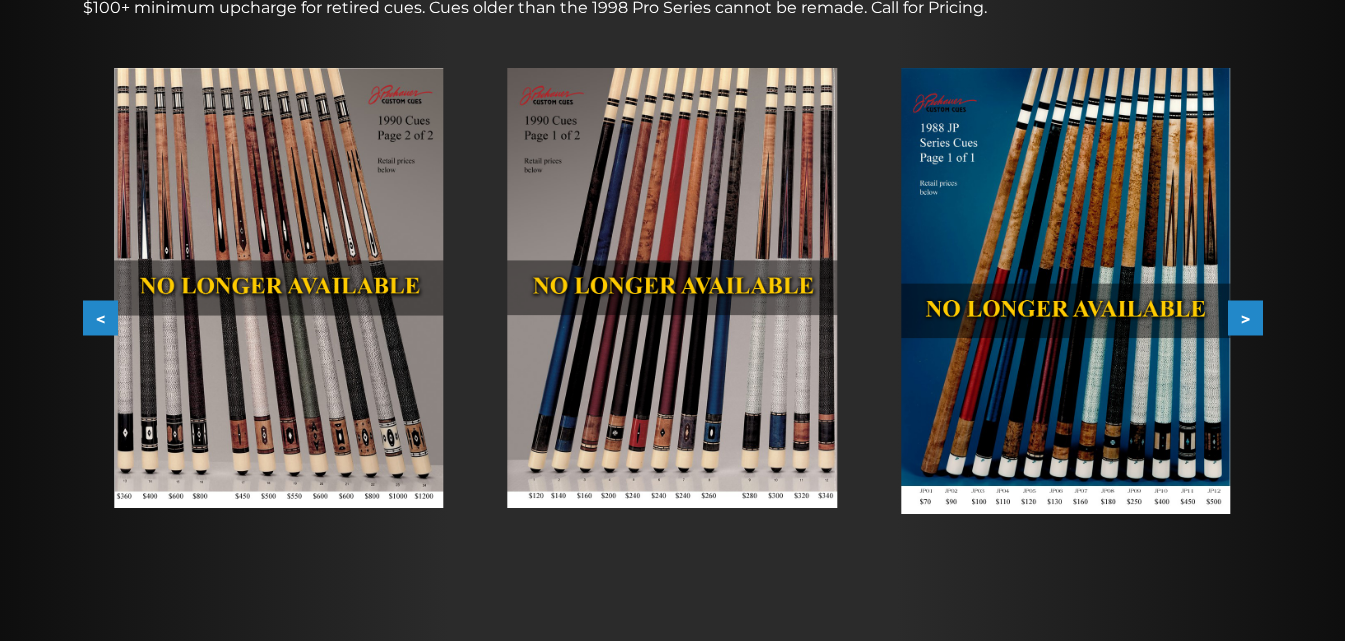 click on "<" at bounding box center (100, 318) 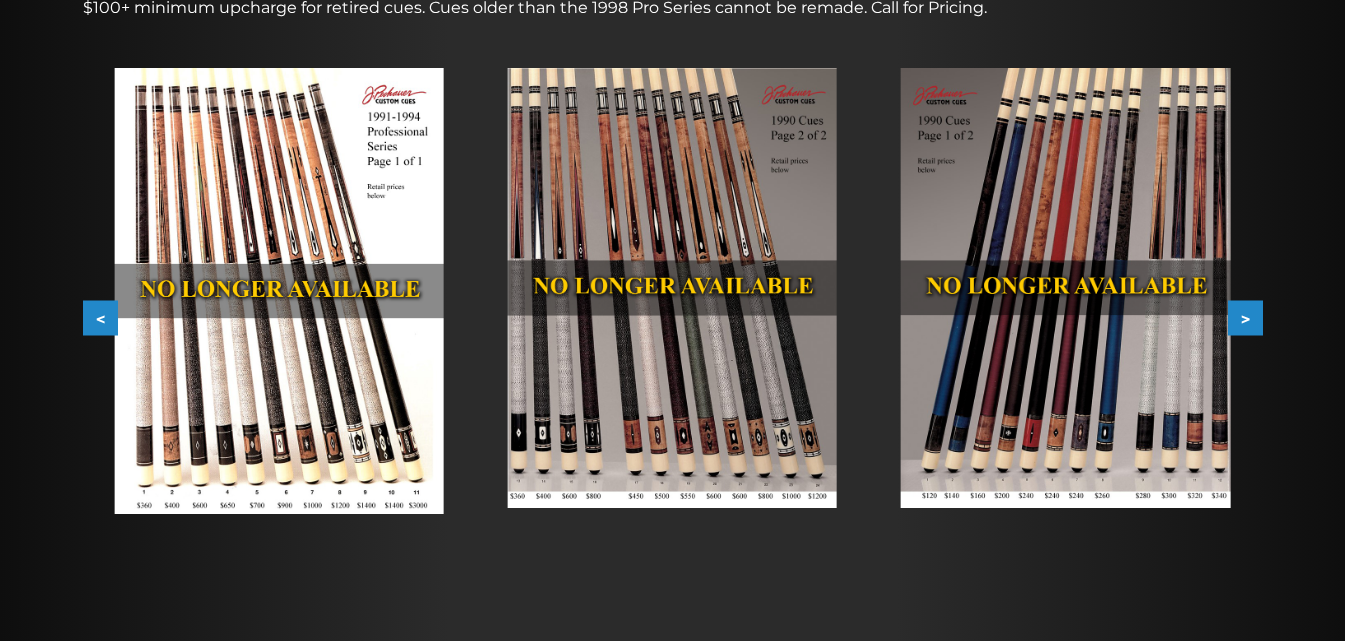 click on "<" at bounding box center [100, 318] 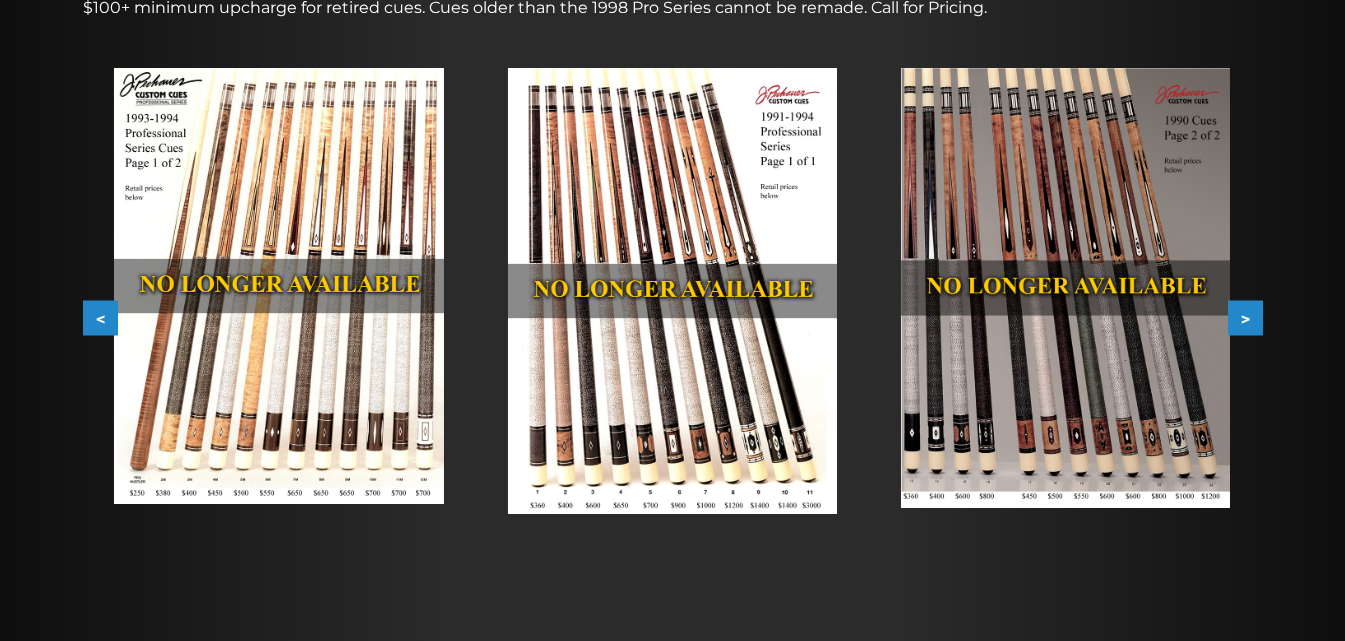 click on "<" at bounding box center [100, 318] 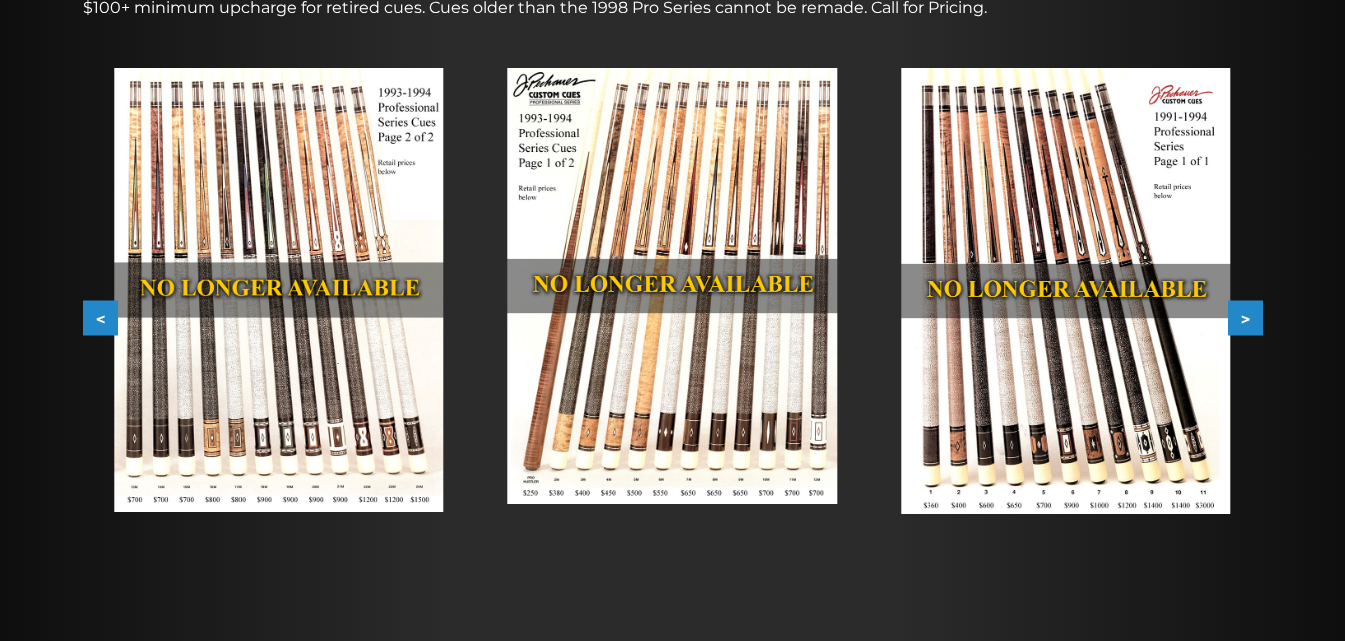 click on "<" at bounding box center (100, 318) 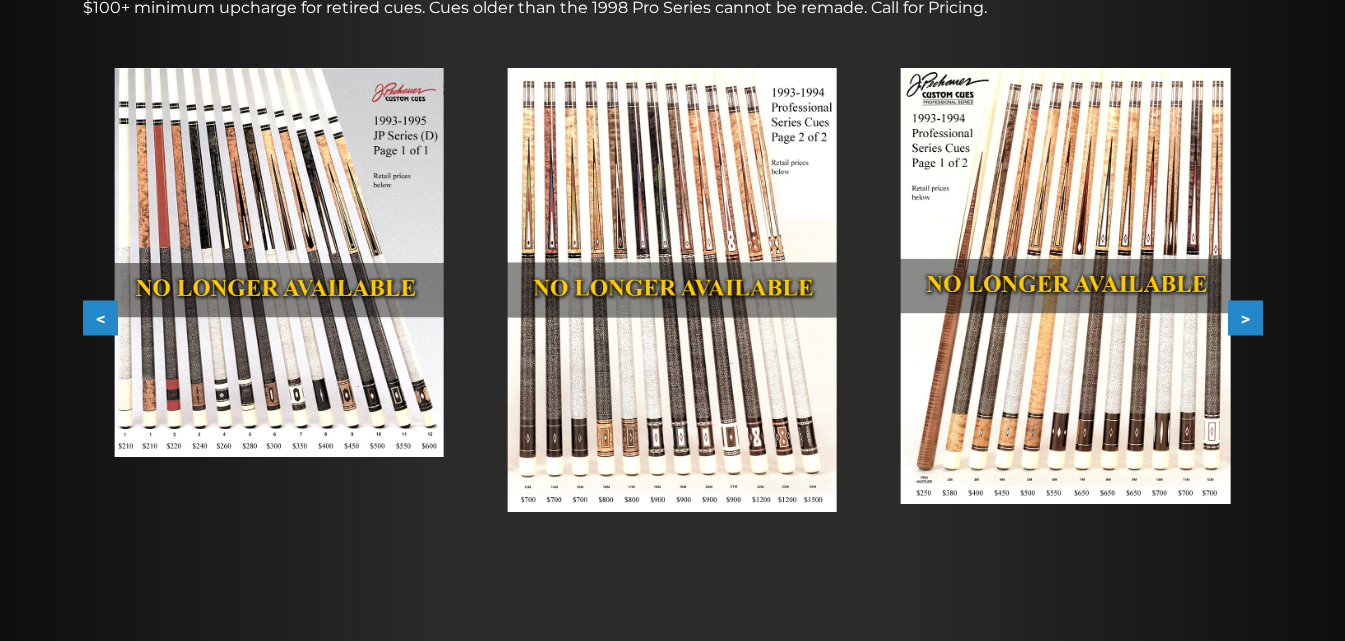 click on "<" at bounding box center (100, 318) 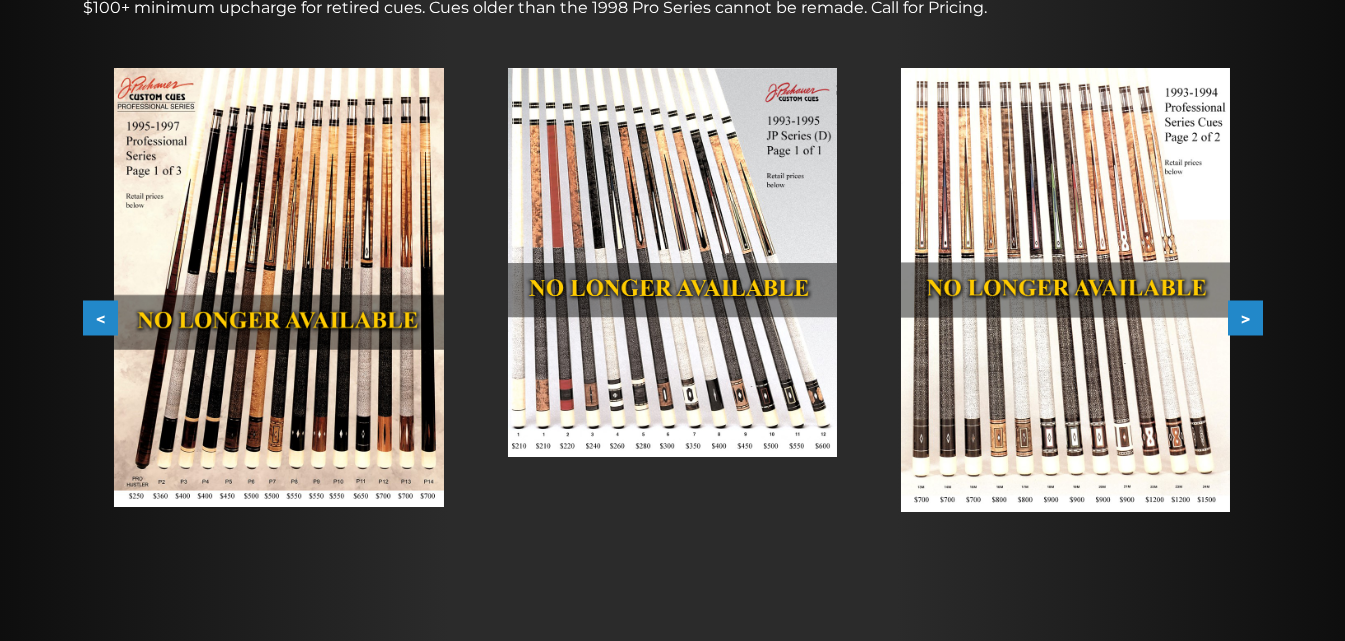 click on "<" at bounding box center [100, 318] 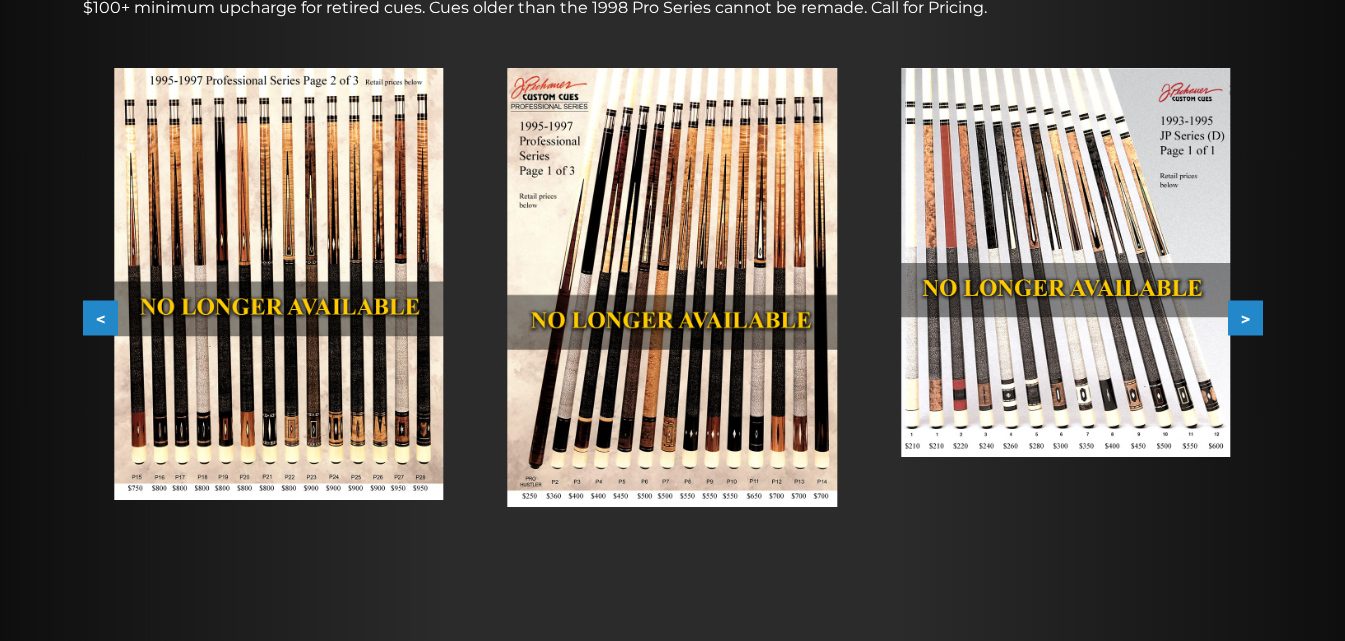 click on "<" at bounding box center (100, 318) 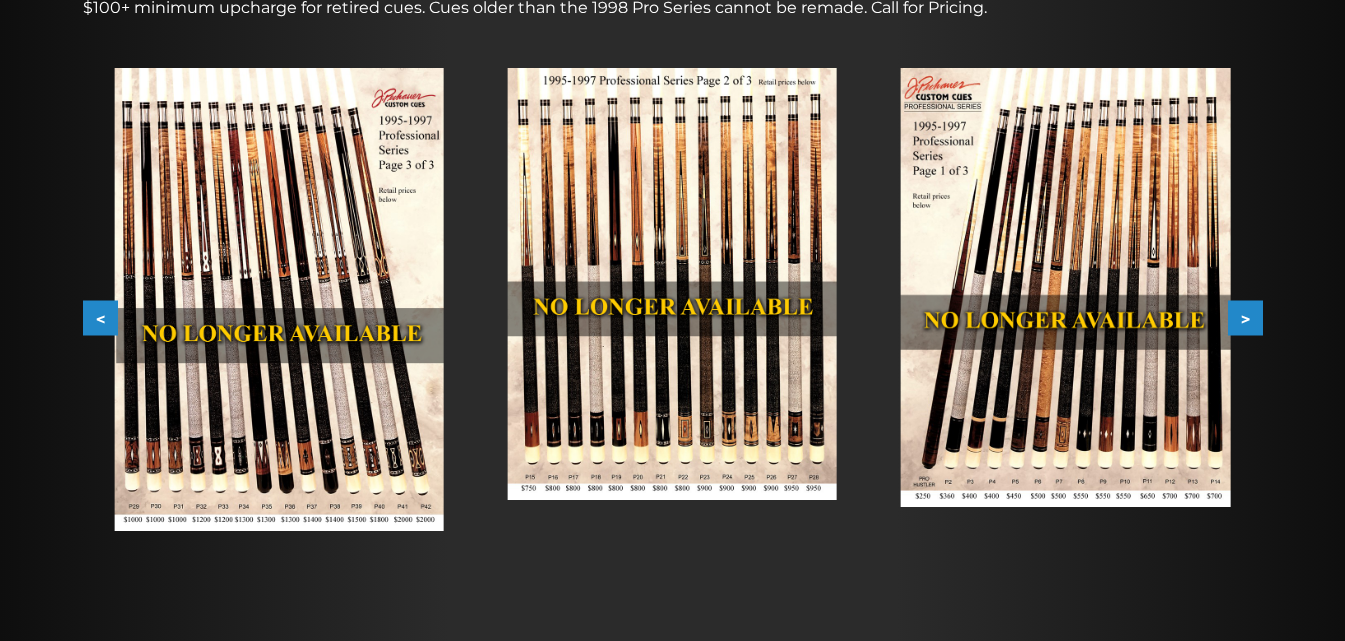 click on "<" at bounding box center (100, 318) 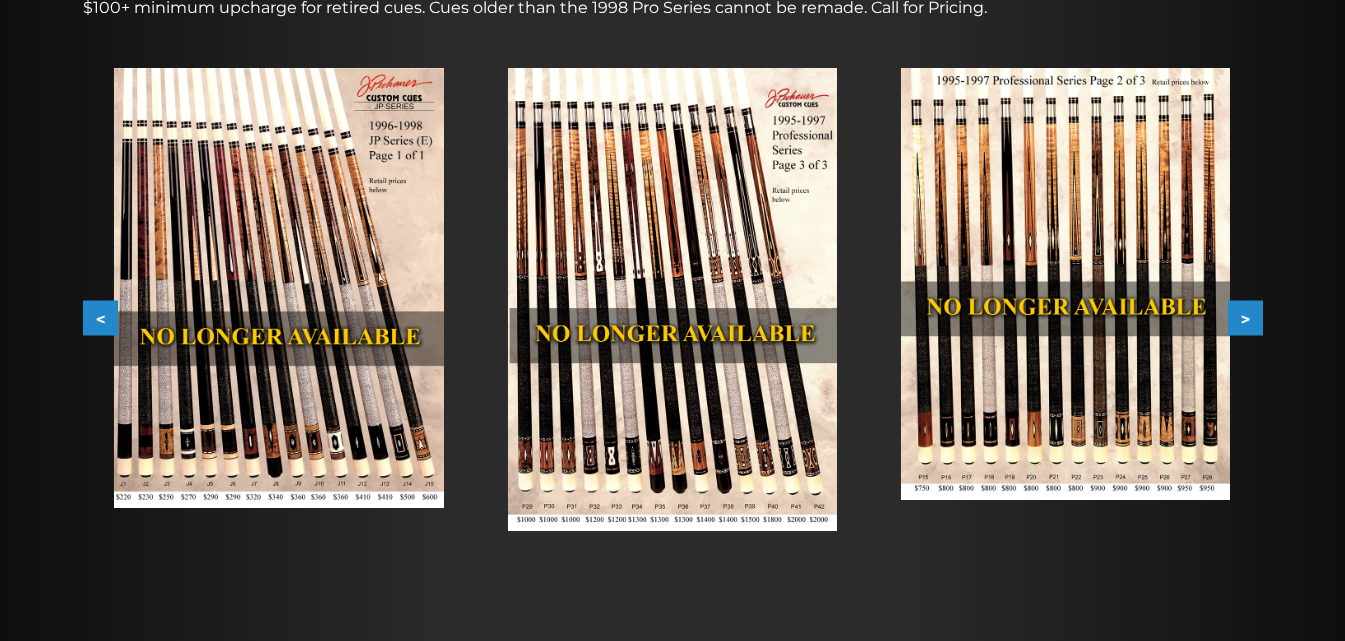 click on "<" at bounding box center [100, 318] 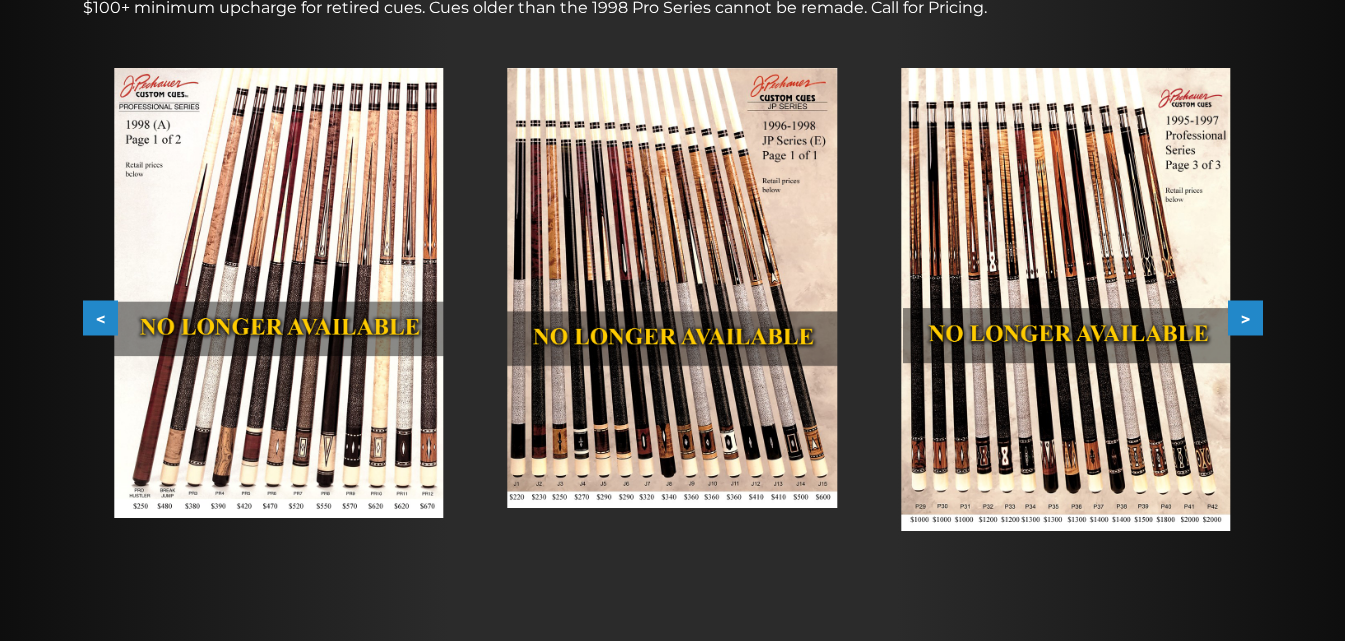 click on "<" at bounding box center [100, 318] 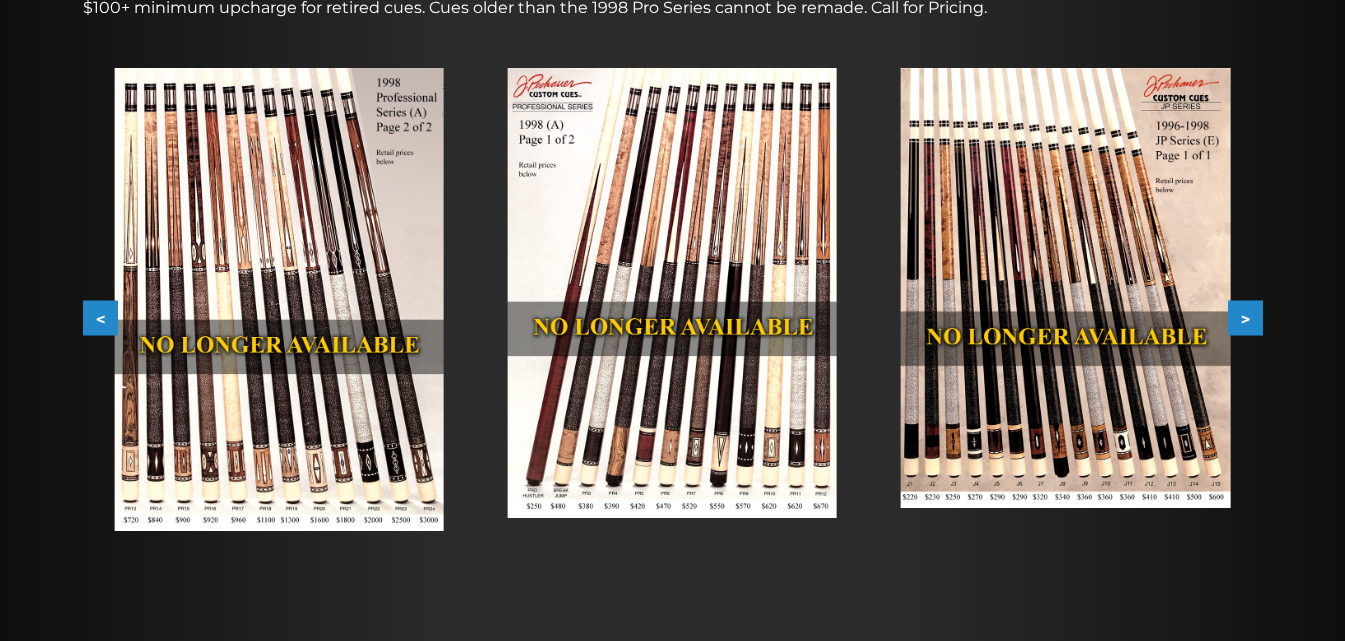 click on "<" at bounding box center [100, 318] 